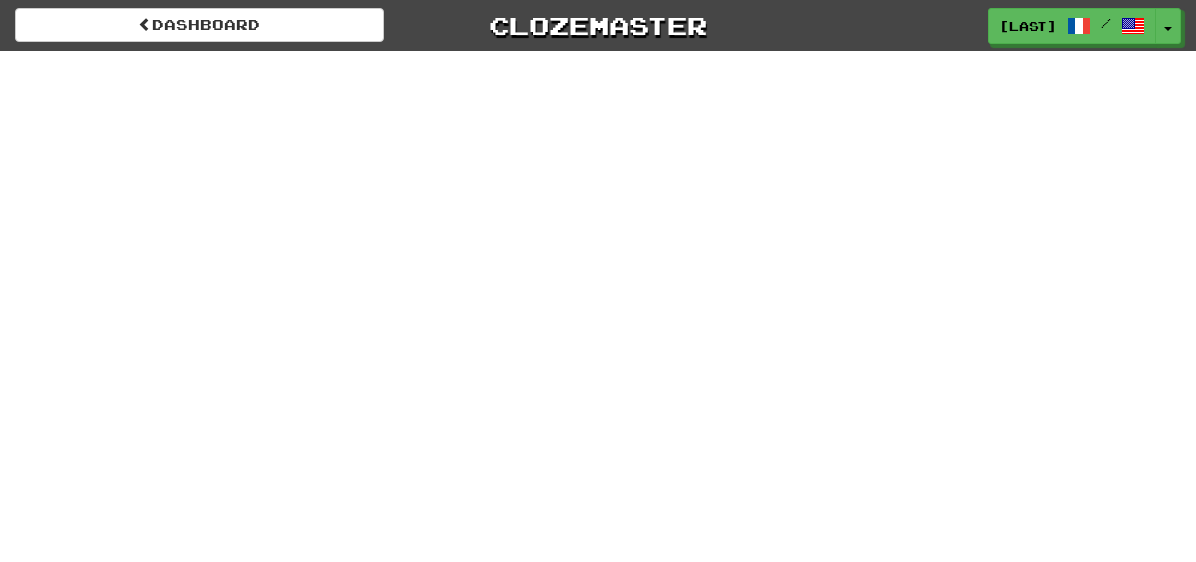 scroll, scrollTop: 0, scrollLeft: 0, axis: both 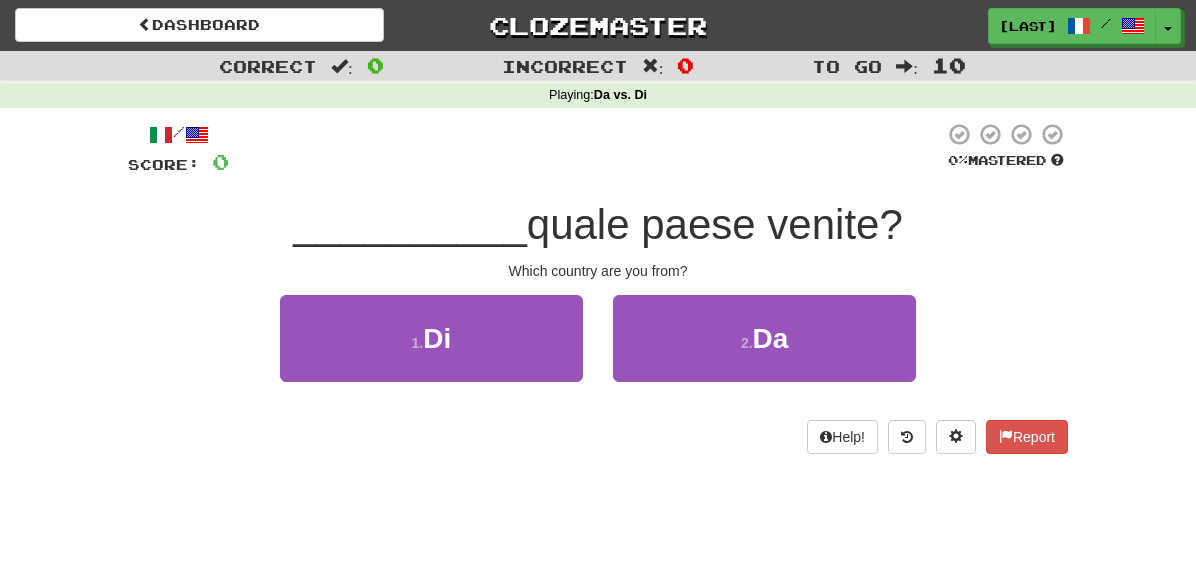 click on "Correct   :   0 Incorrect   :   0 To go   :   10 Playing :  Da vs. Di  /  Score:   0 0 %  Mastered __________  quale paese venite? Which country are you from? 1 .  Di 2 .  Da  Help!  Report" at bounding box center [598, 266] 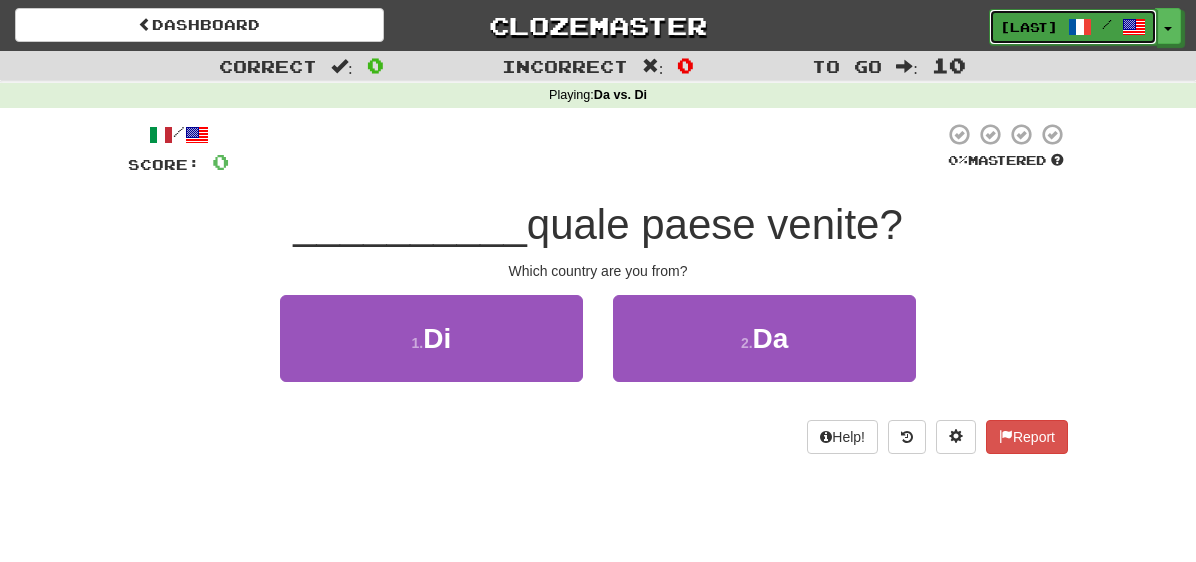 click on "/" at bounding box center [1107, 24] 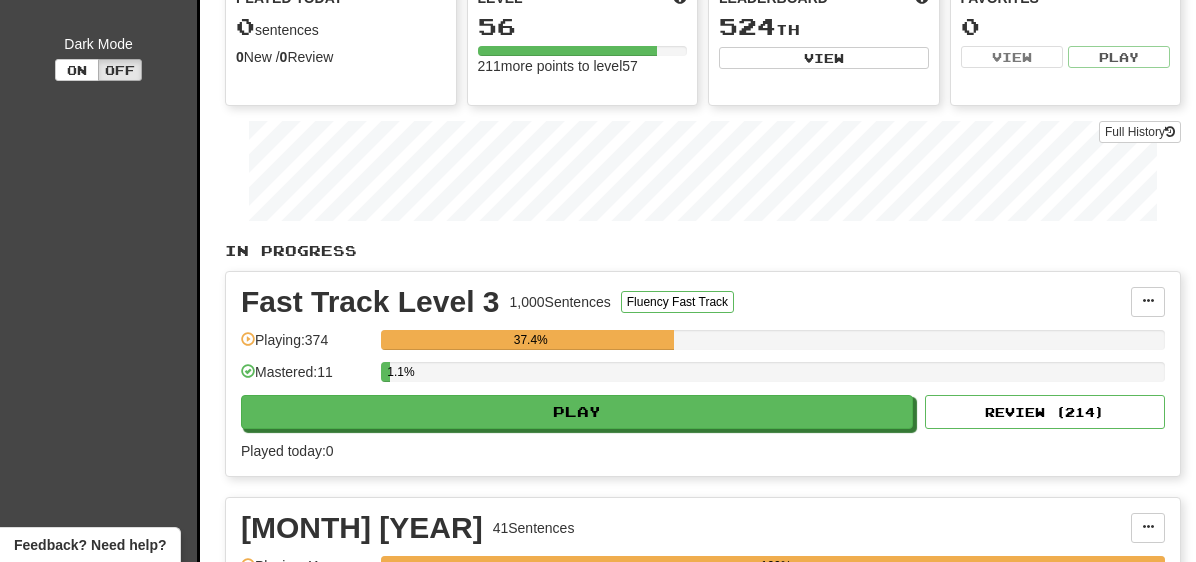 scroll, scrollTop: 228, scrollLeft: 0, axis: vertical 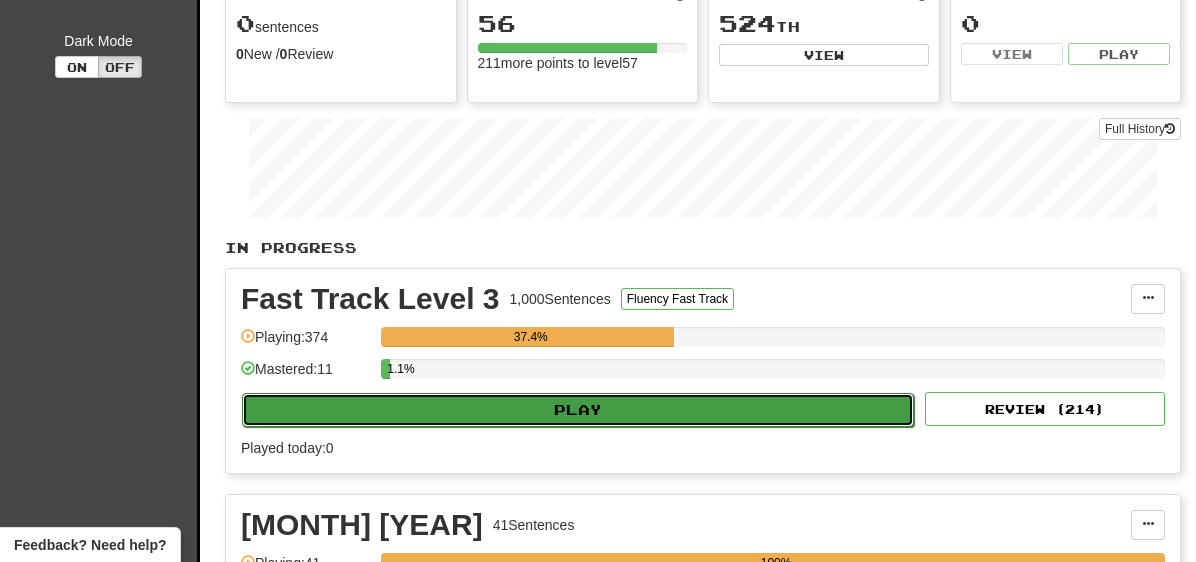 click on "Play" at bounding box center (578, 410) 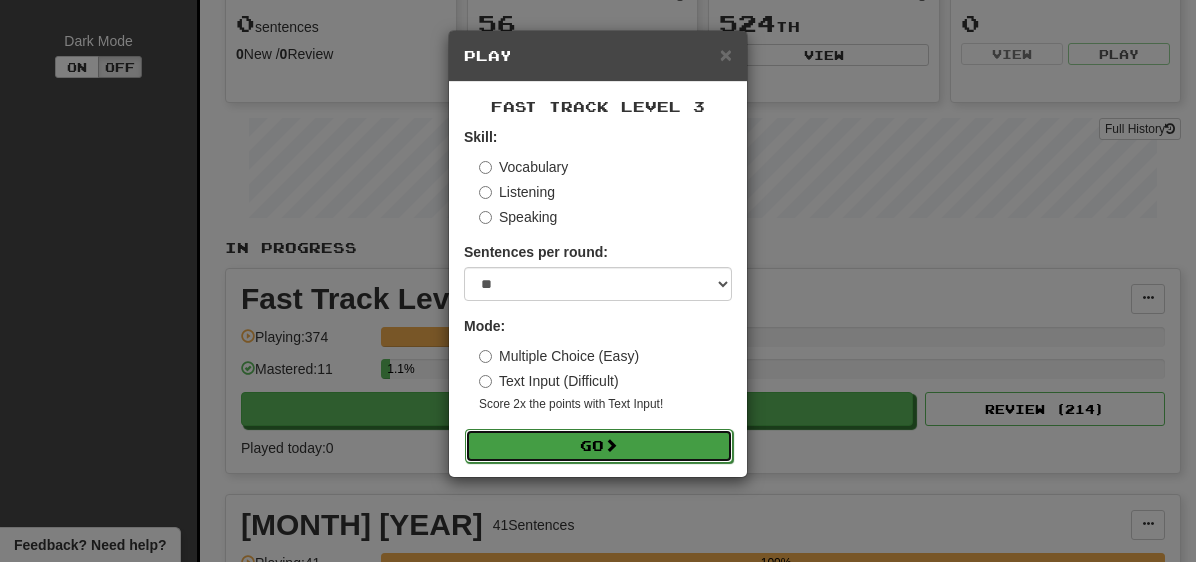 click on "Go" at bounding box center [599, 446] 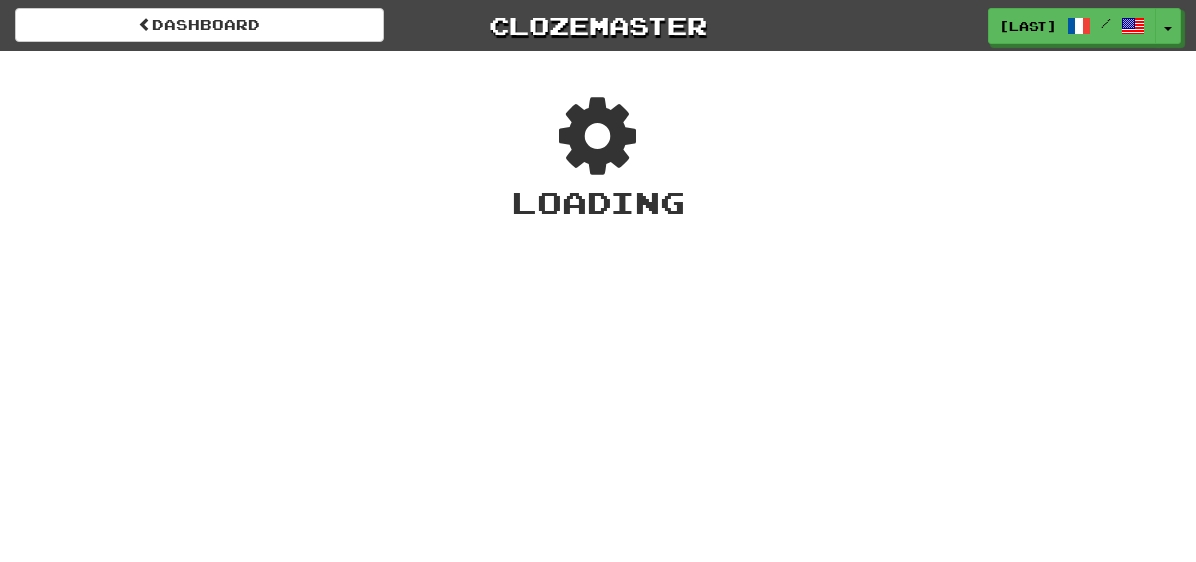 scroll, scrollTop: 0, scrollLeft: 0, axis: both 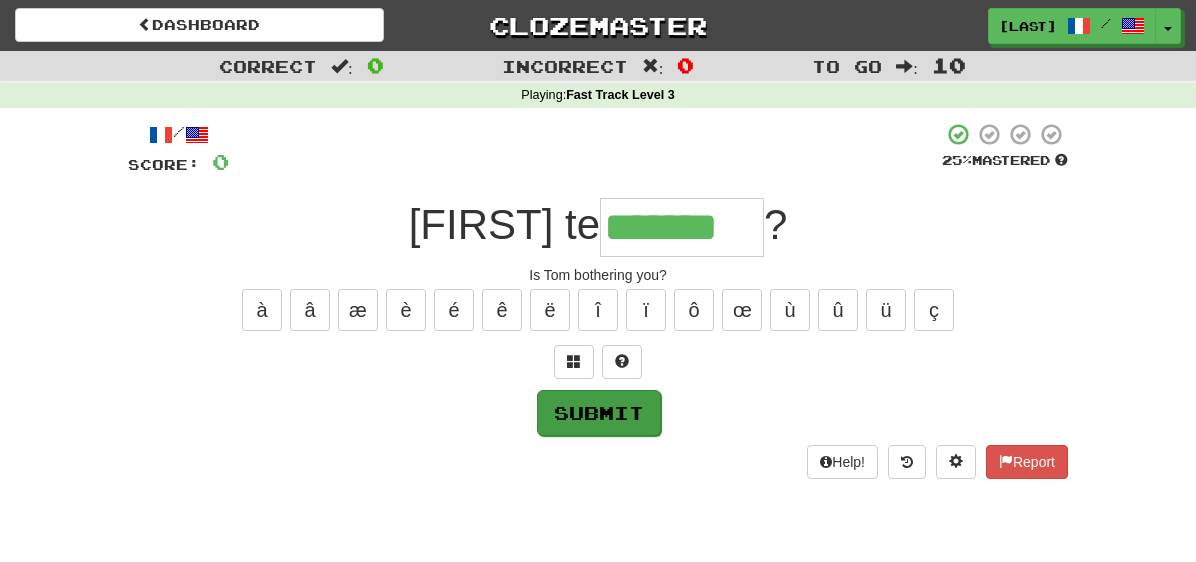 type on "*******" 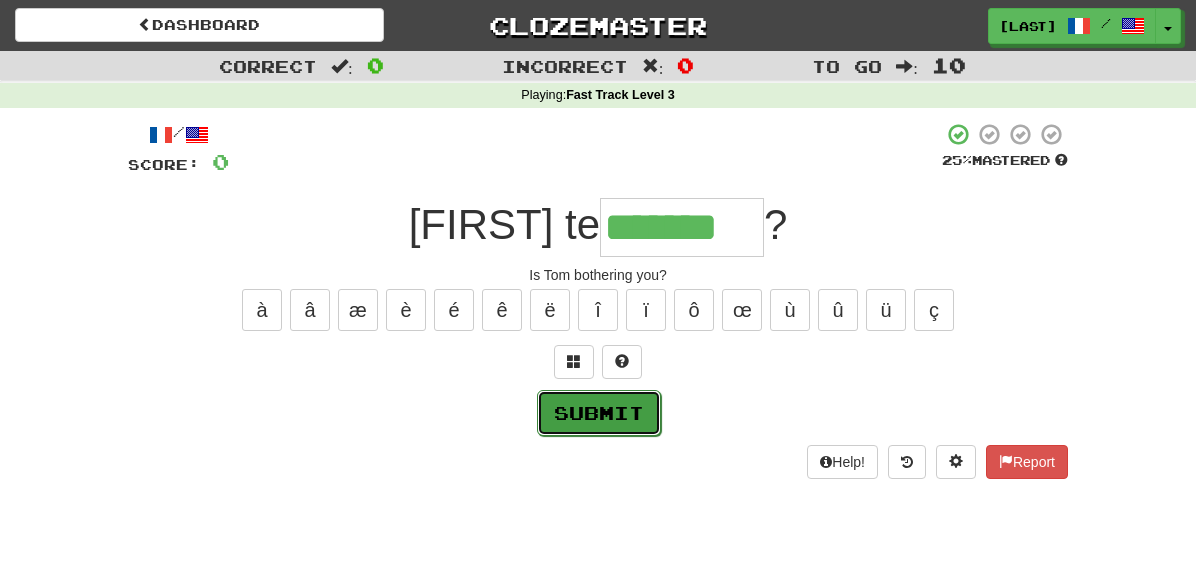 click on "Submit" at bounding box center [599, 413] 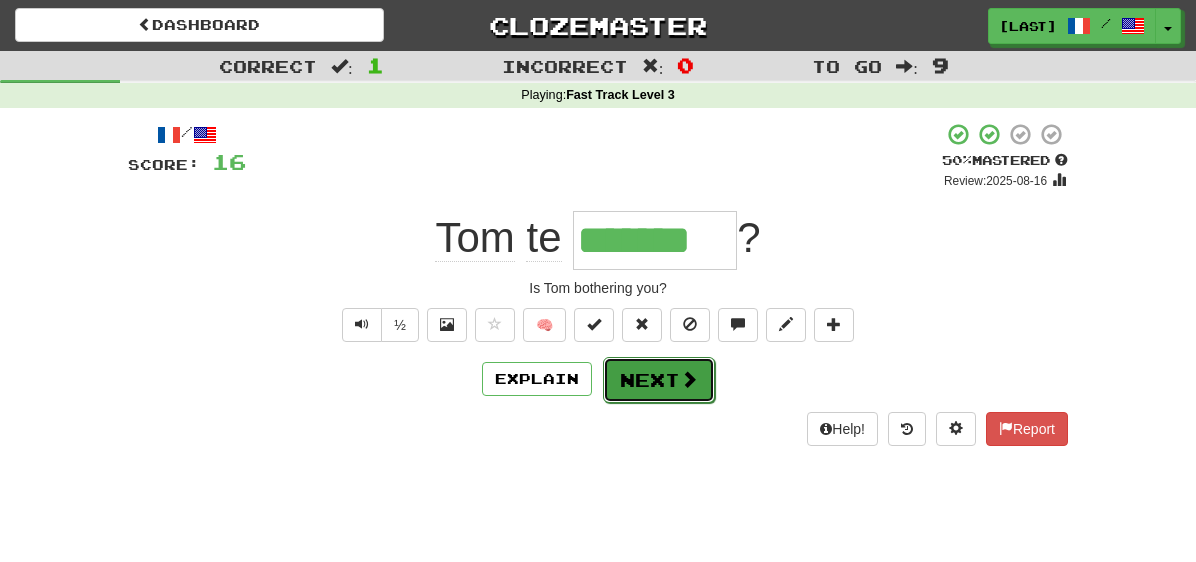 click on "Next" at bounding box center (659, 380) 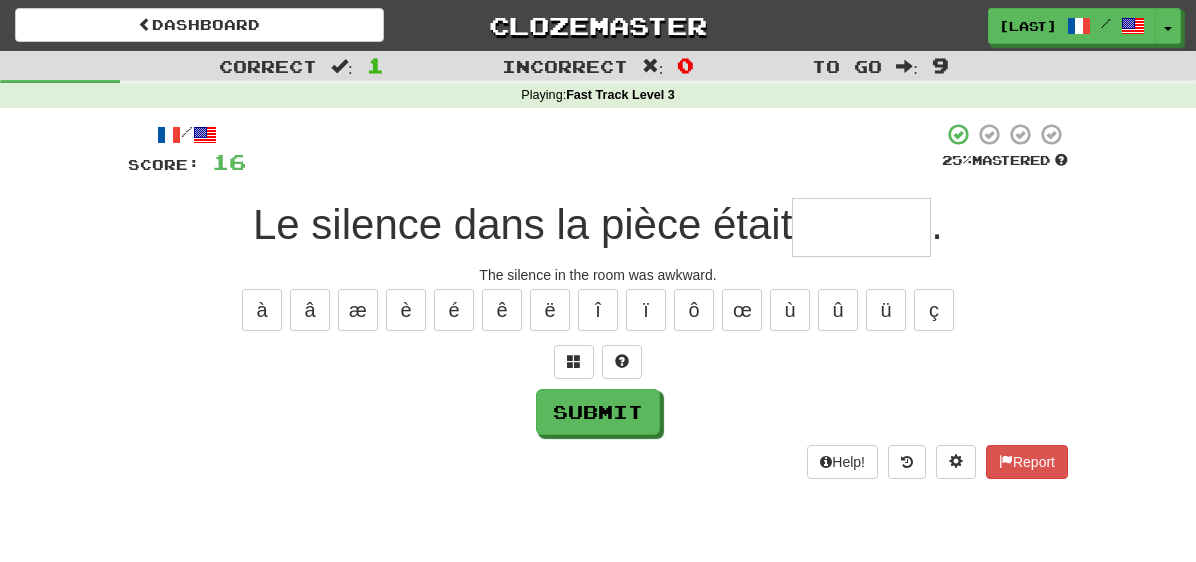 type on "*" 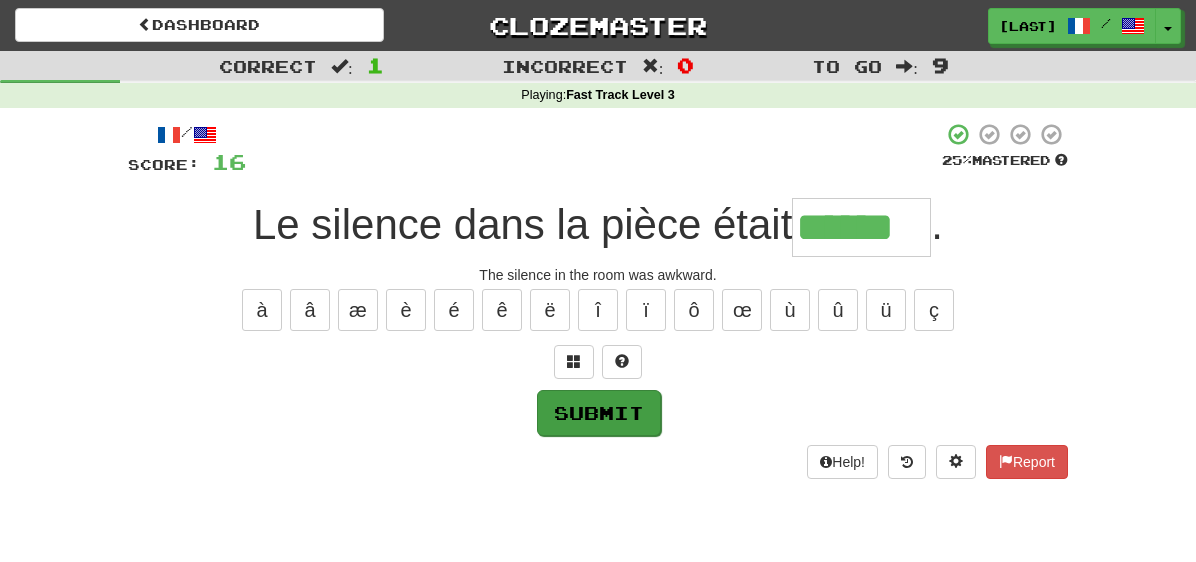 type on "******" 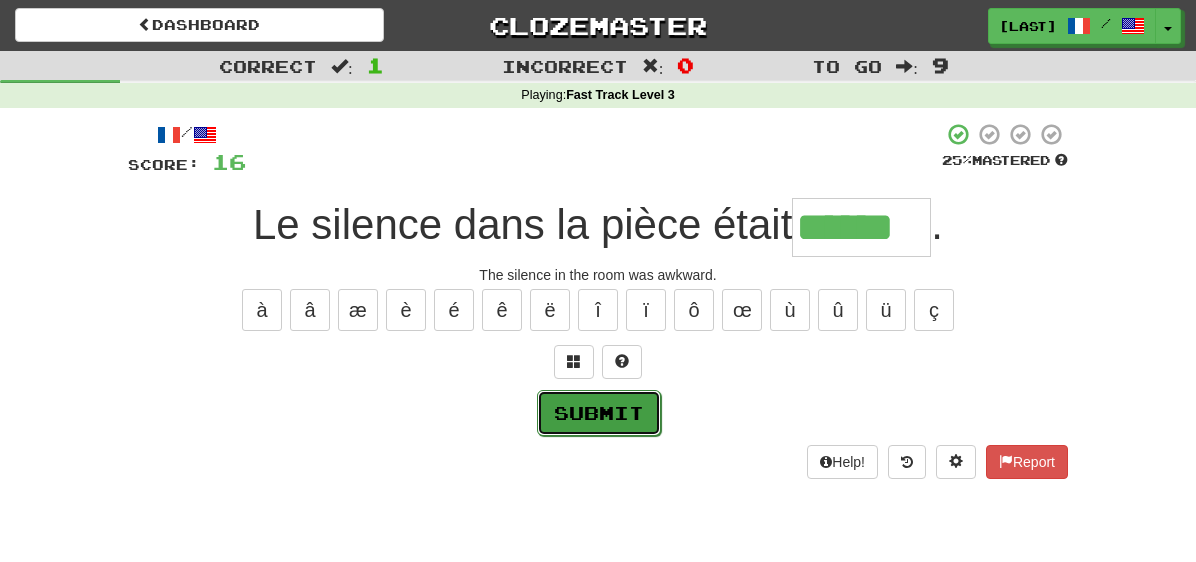 click on "Submit" at bounding box center (599, 413) 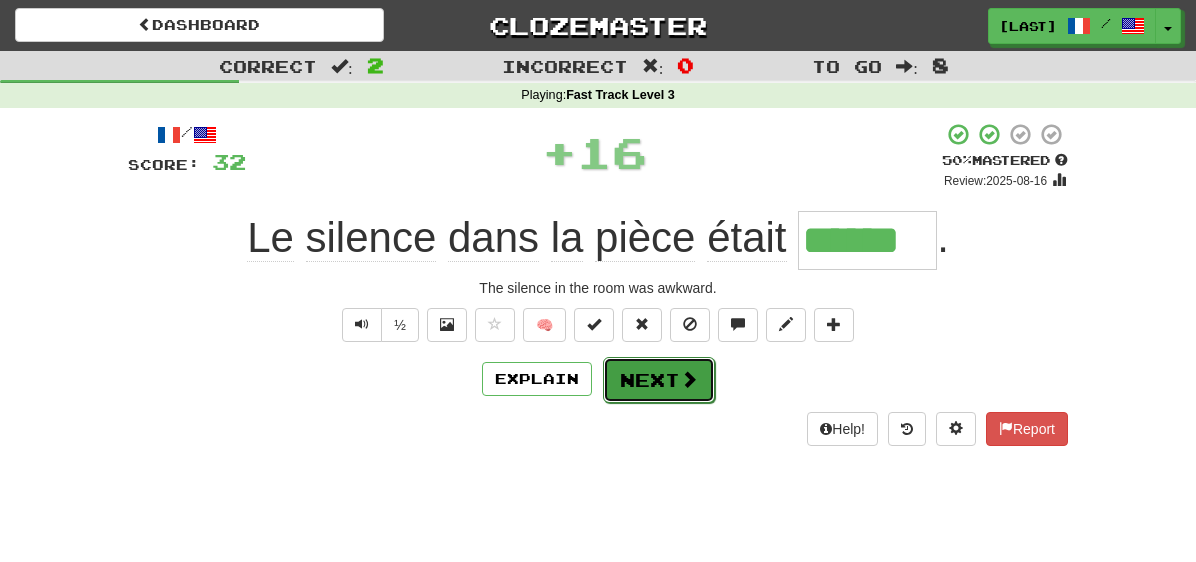 click on "Next" at bounding box center [659, 380] 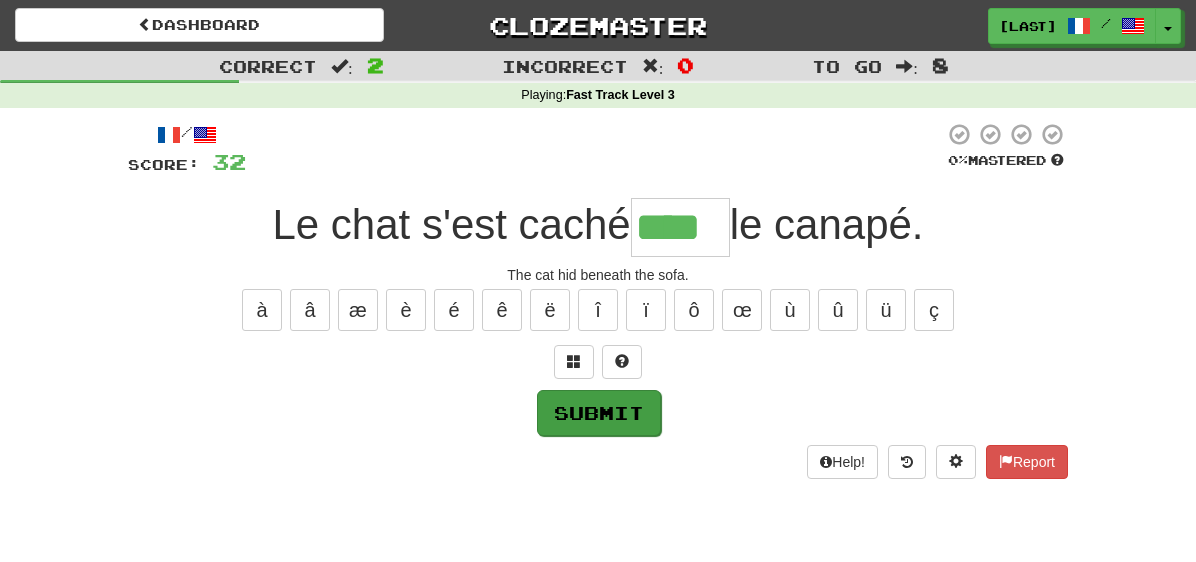 type on "****" 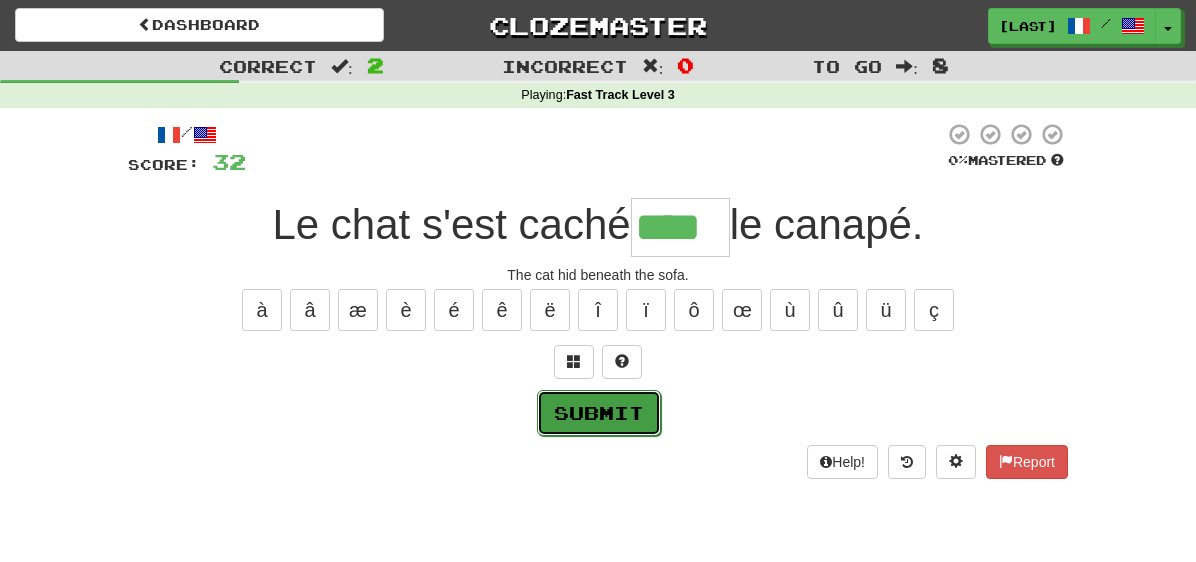 click on "Submit" at bounding box center [599, 413] 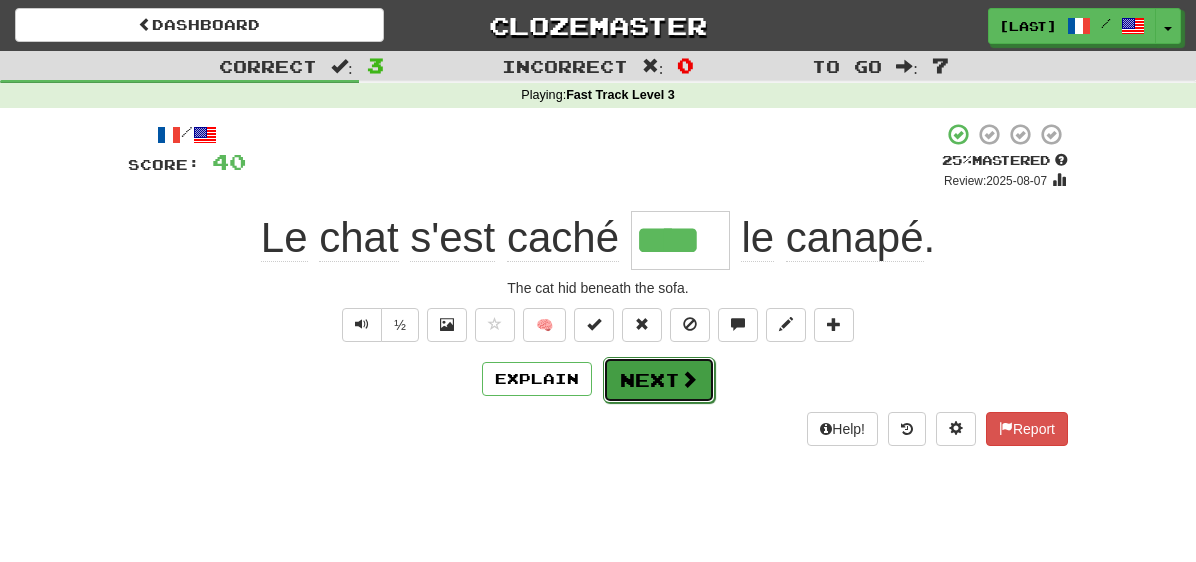 click on "Next" at bounding box center (659, 380) 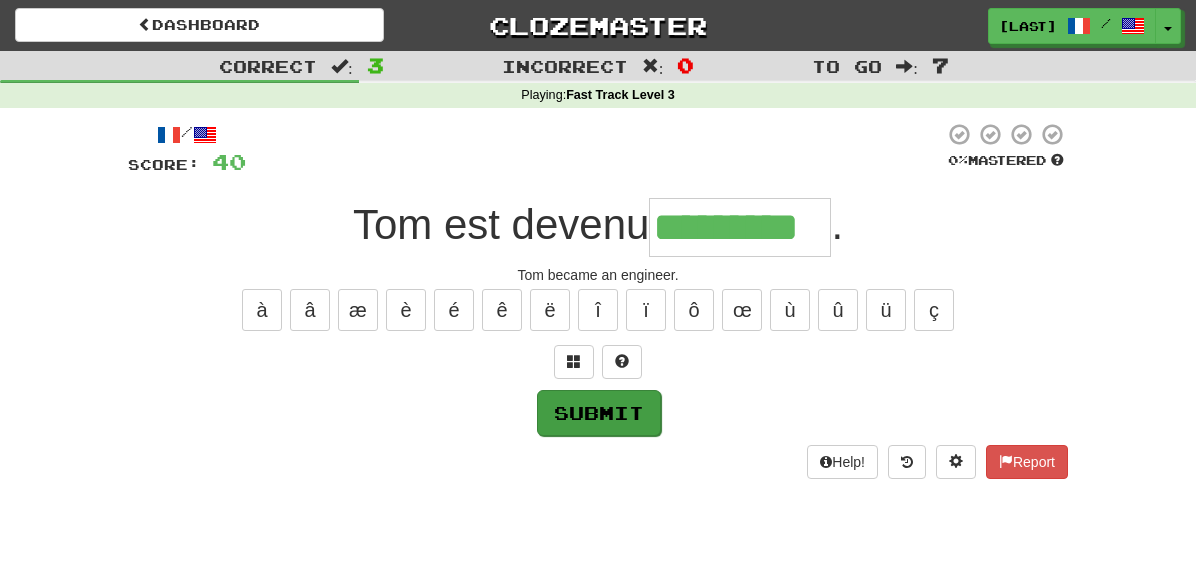 type on "*********" 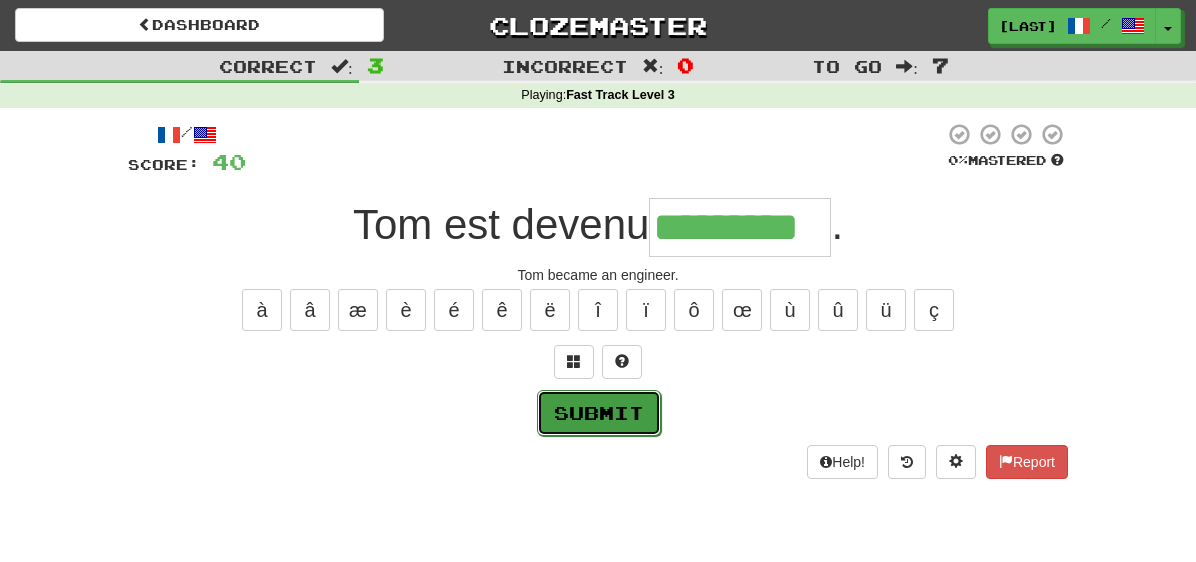 click on "Submit" at bounding box center [599, 413] 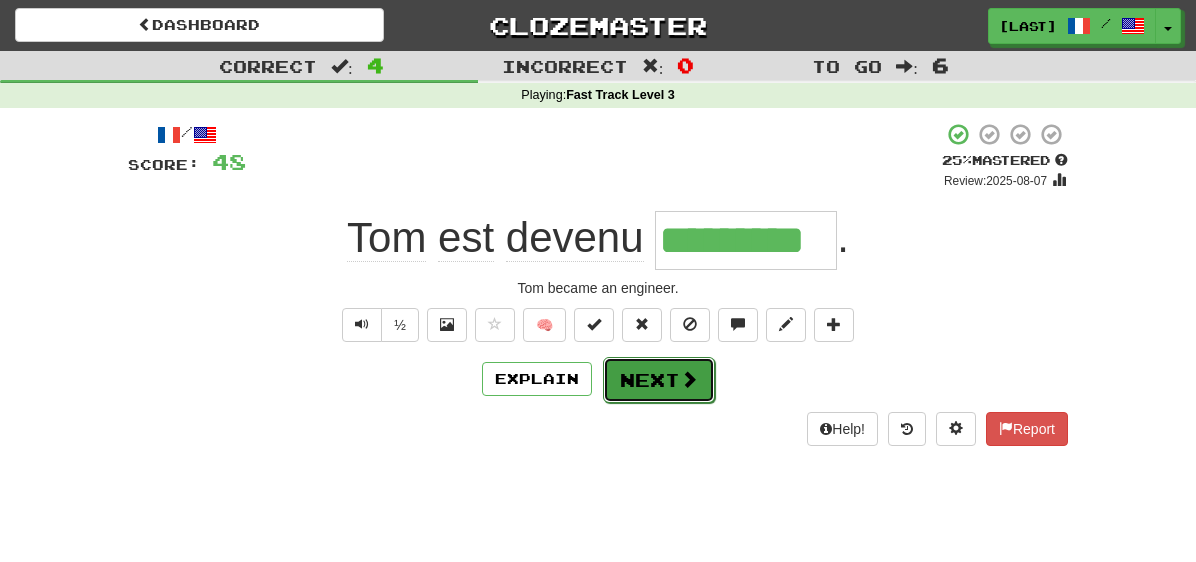 click on "Next" at bounding box center (659, 380) 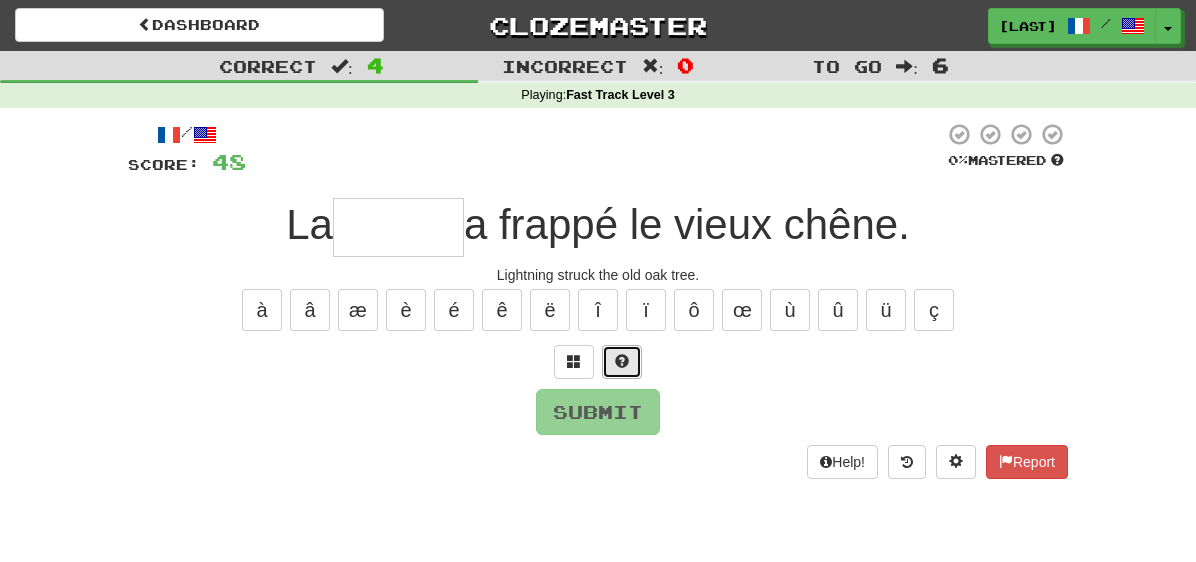 click at bounding box center [622, 361] 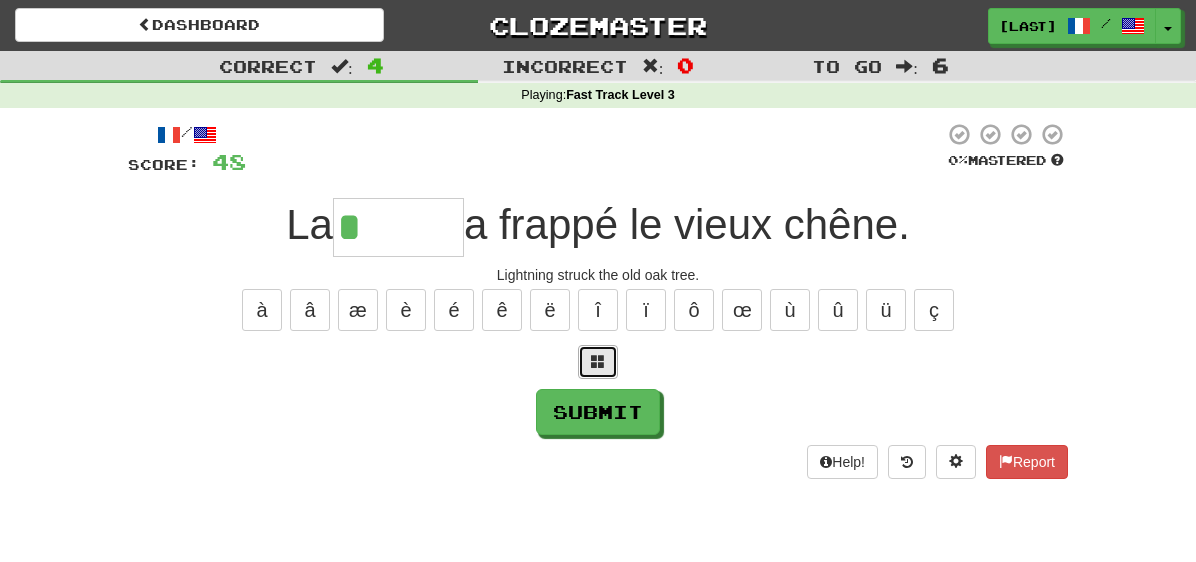 click at bounding box center [598, 361] 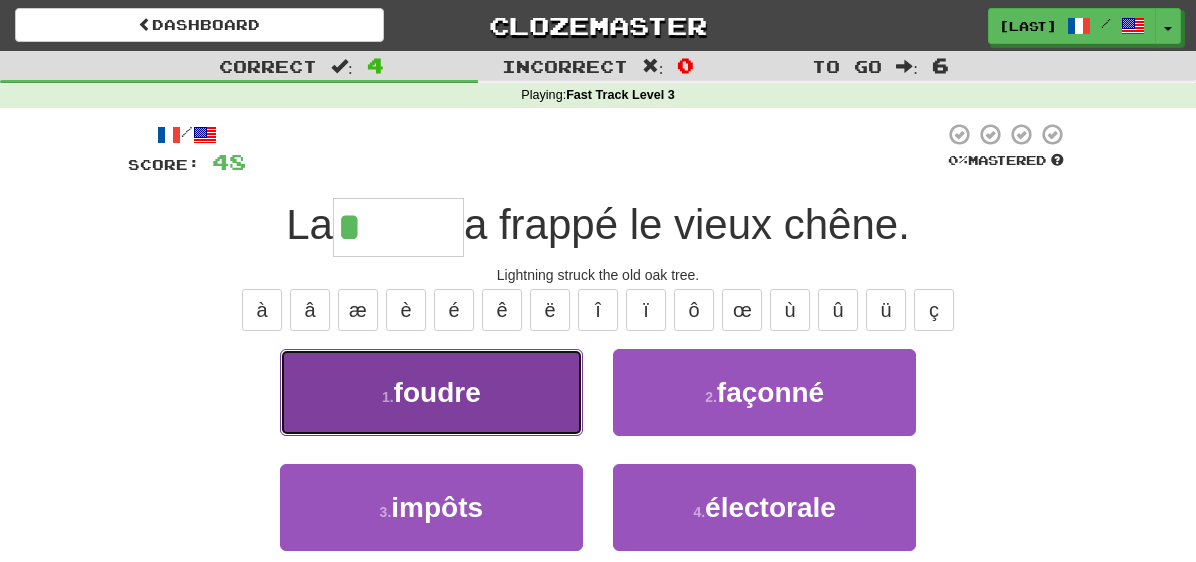 click on "1 .  foudre" at bounding box center (431, 392) 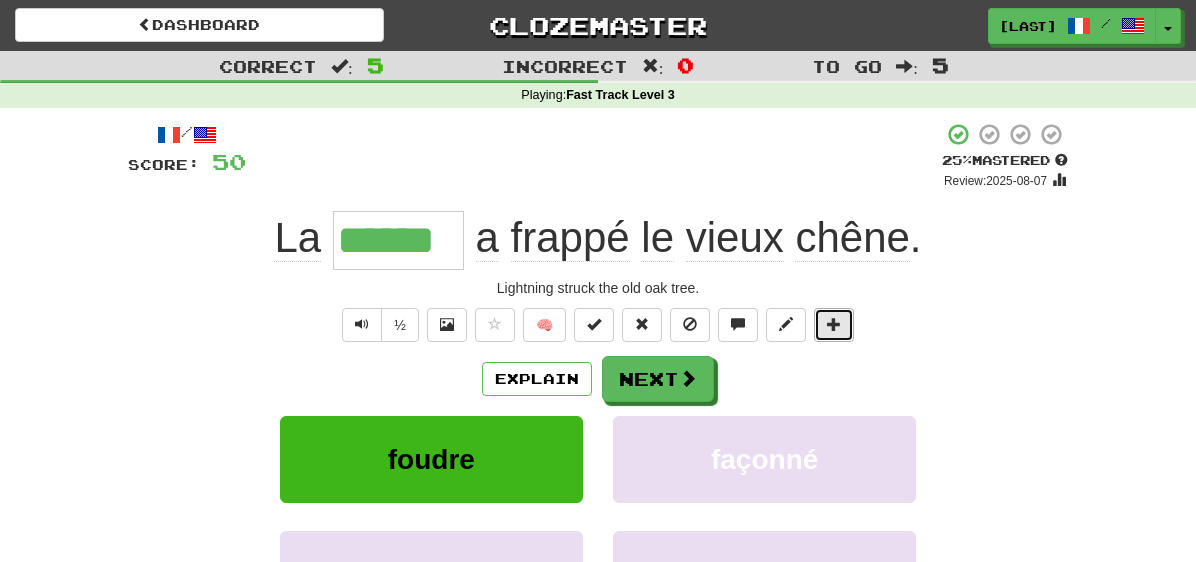 click at bounding box center [834, 324] 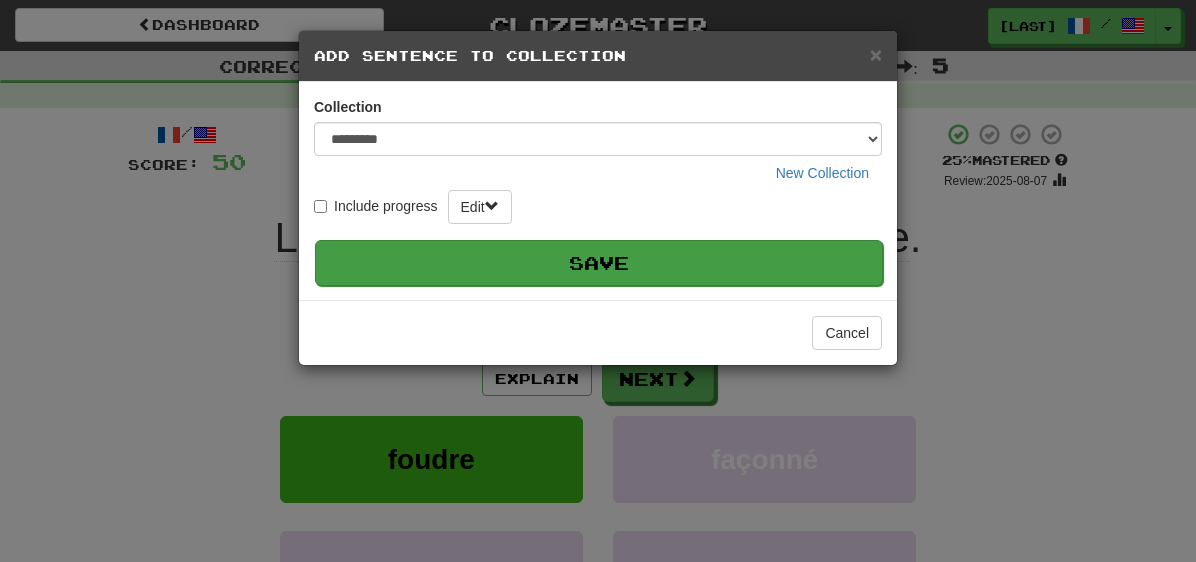 click on "Save" at bounding box center [599, 263] 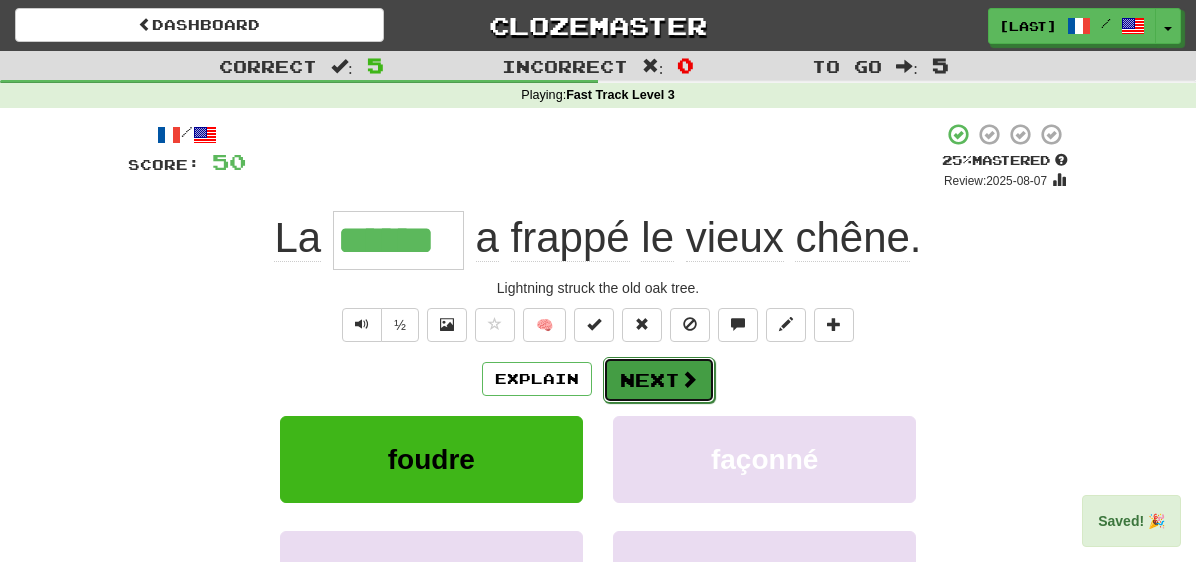 click on "Next" at bounding box center [659, 380] 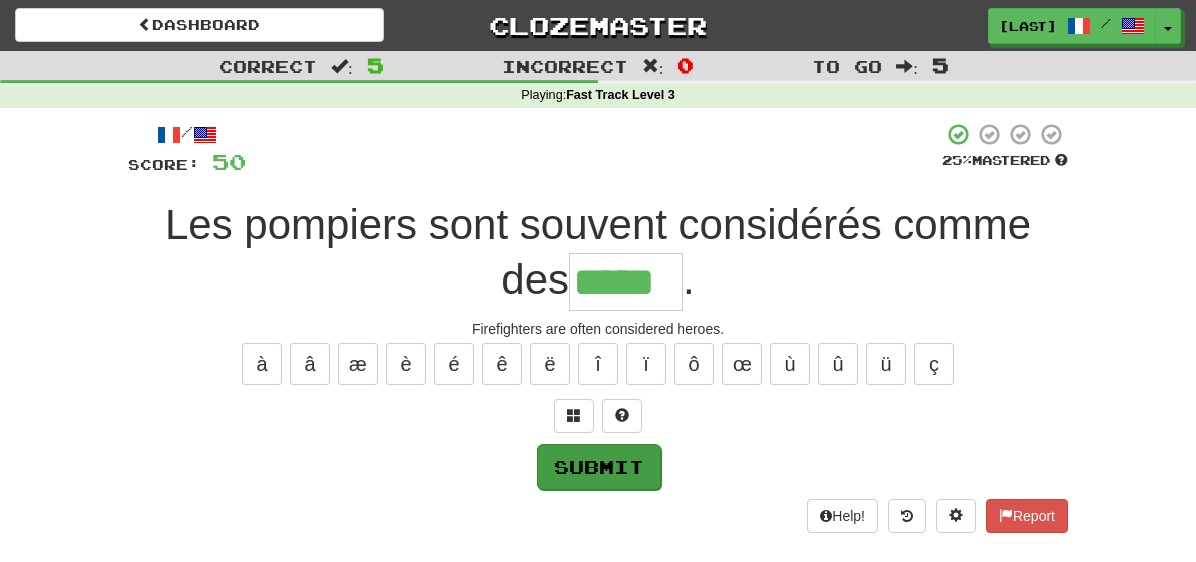 type on "*****" 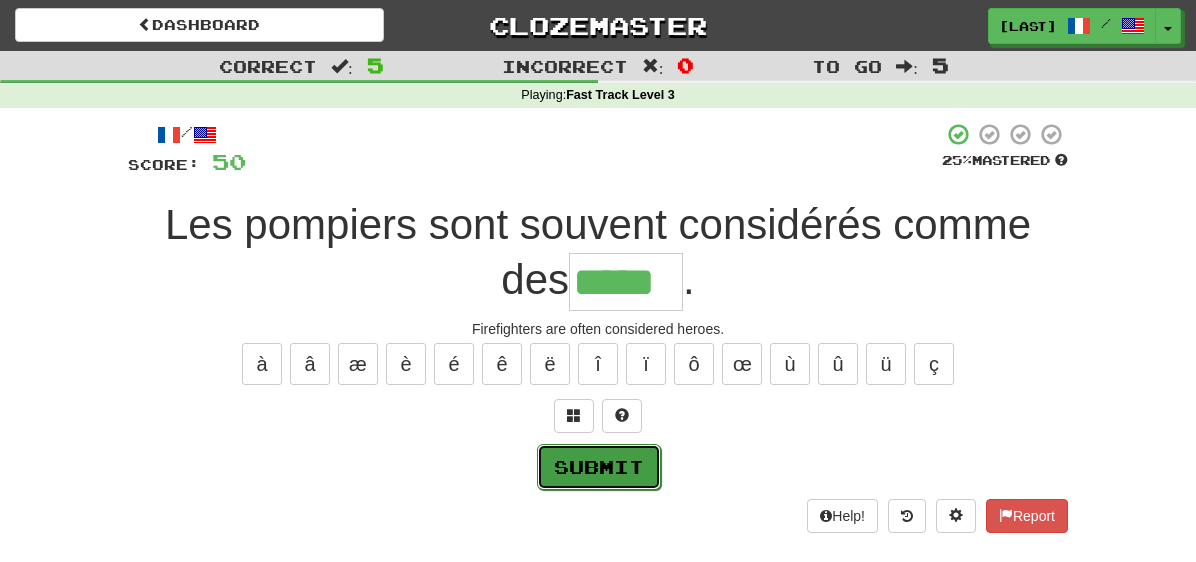 click on "Submit" at bounding box center (599, 467) 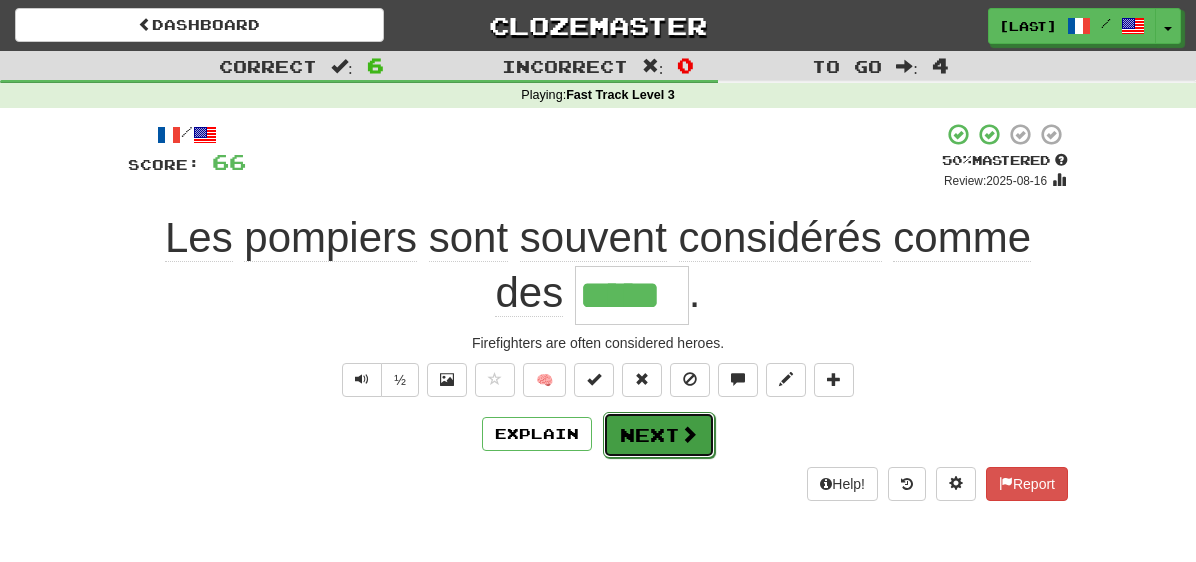 click on "Next" at bounding box center (659, 435) 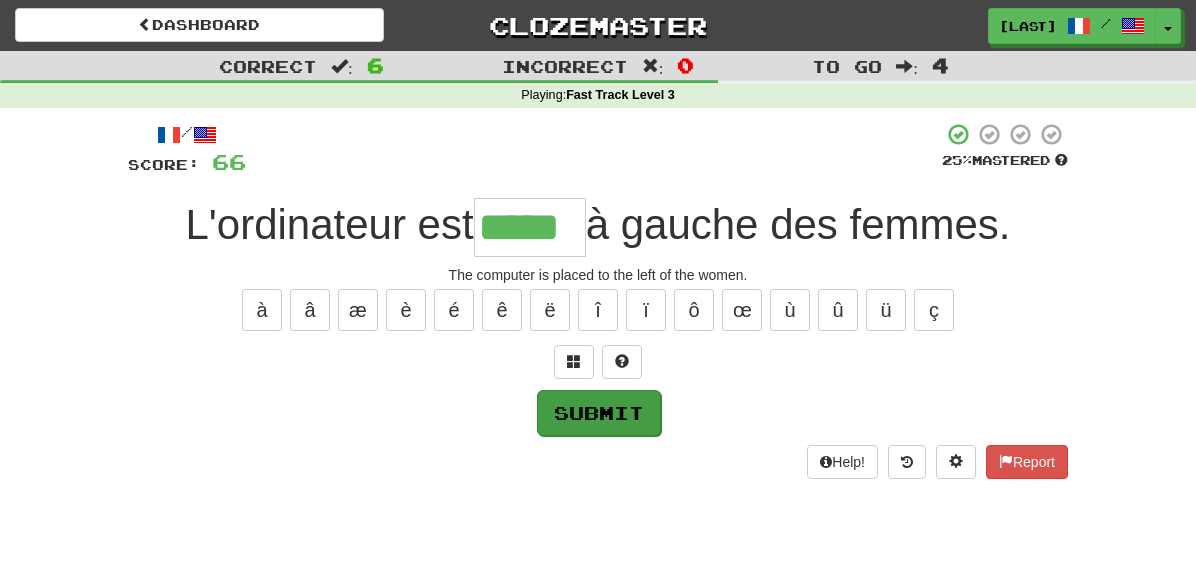 type on "*****" 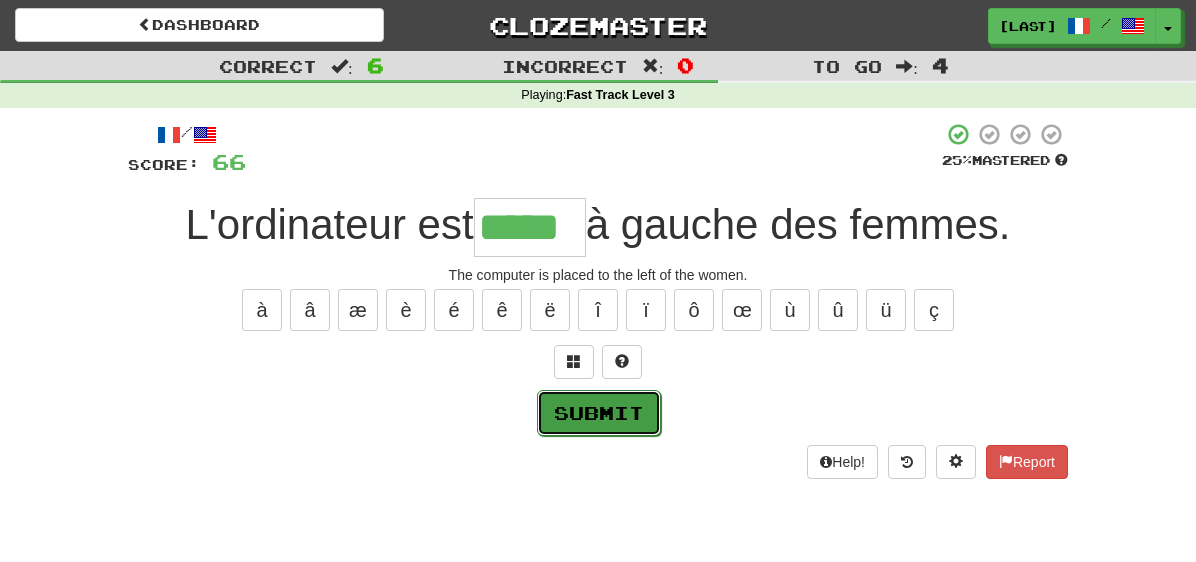click on "Submit" at bounding box center [599, 413] 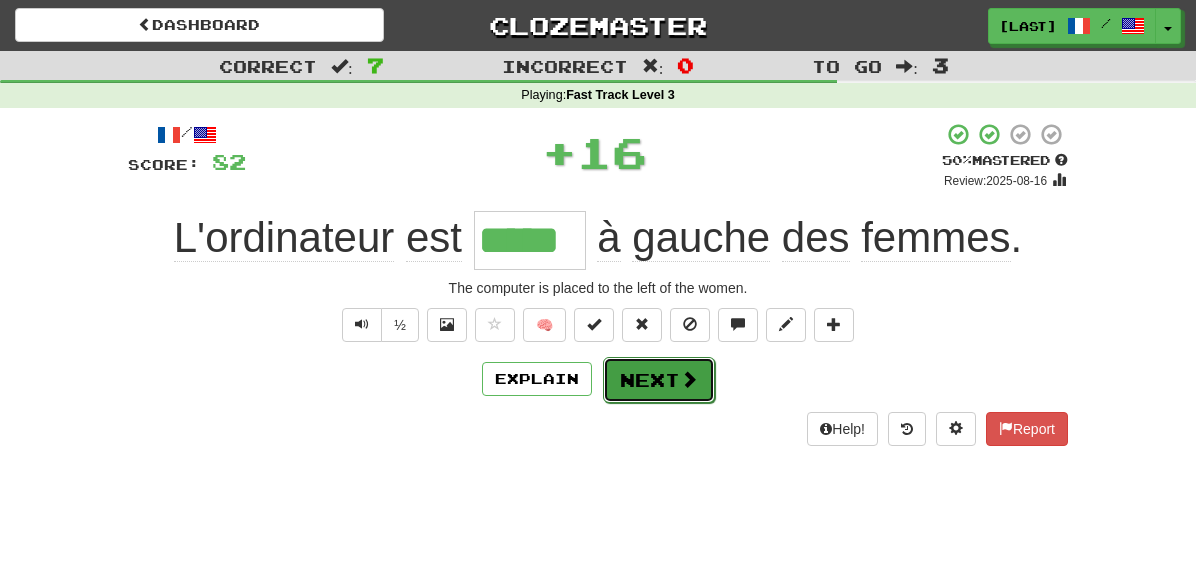 click on "Next" at bounding box center (659, 380) 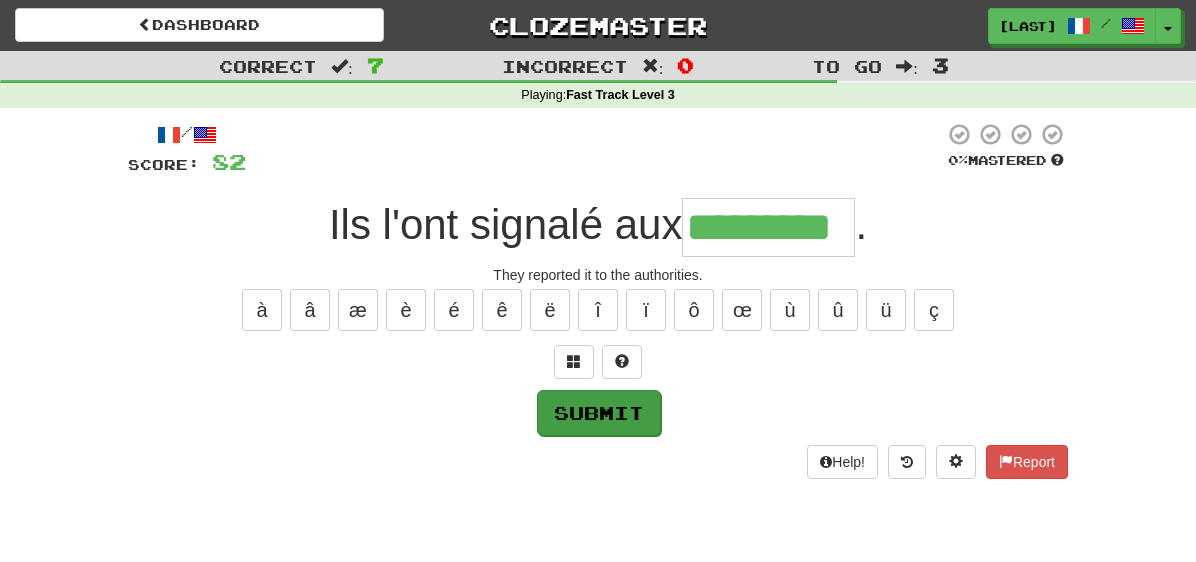 type on "*********" 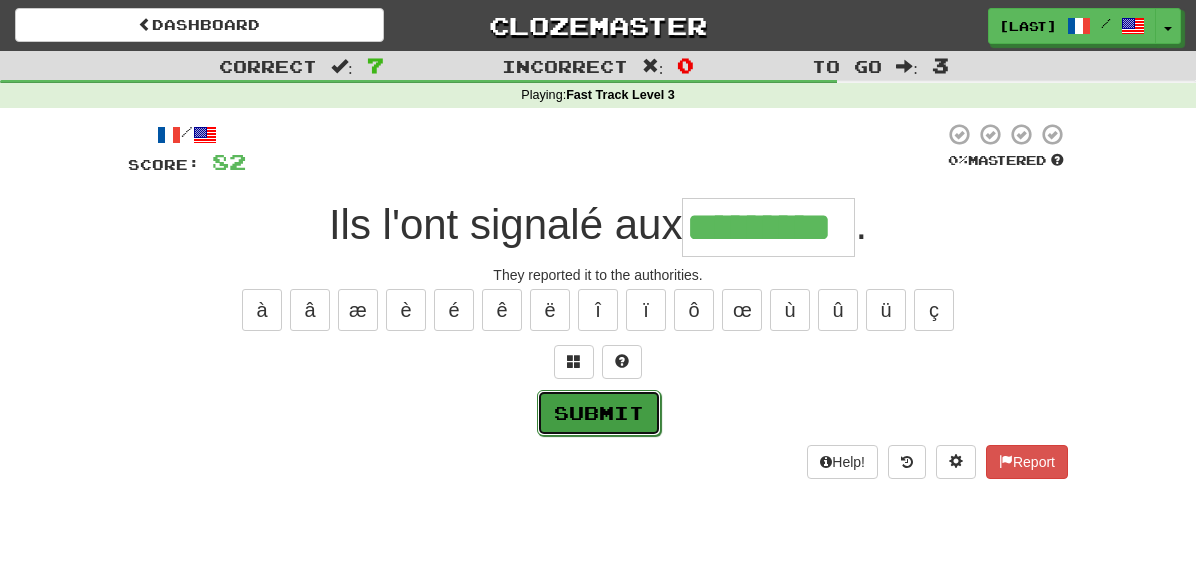 click on "Submit" at bounding box center (599, 413) 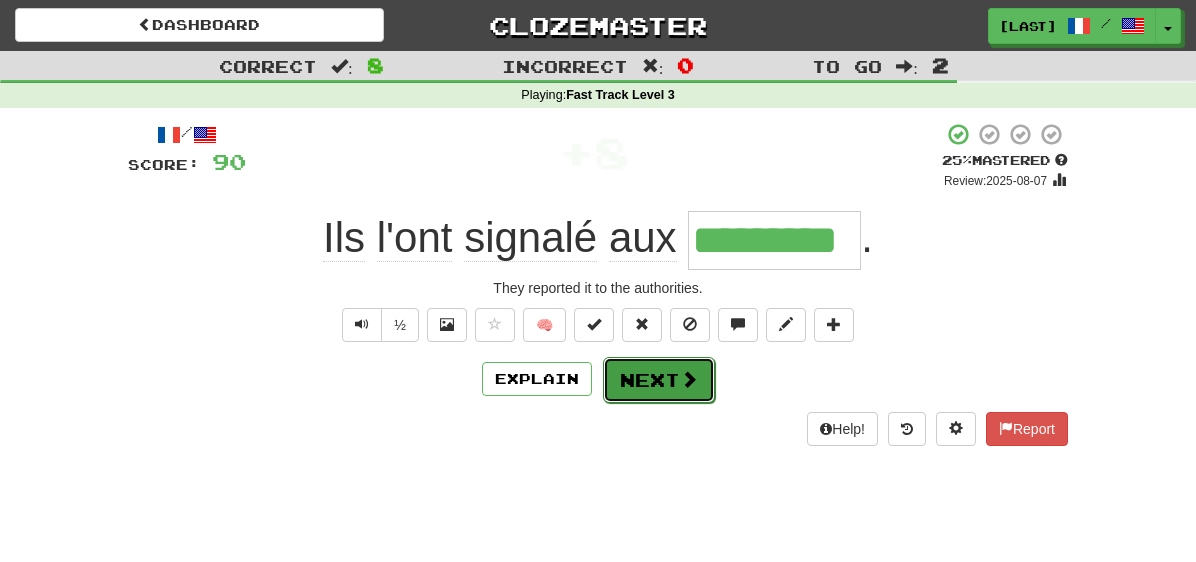 click on "Next" at bounding box center (659, 380) 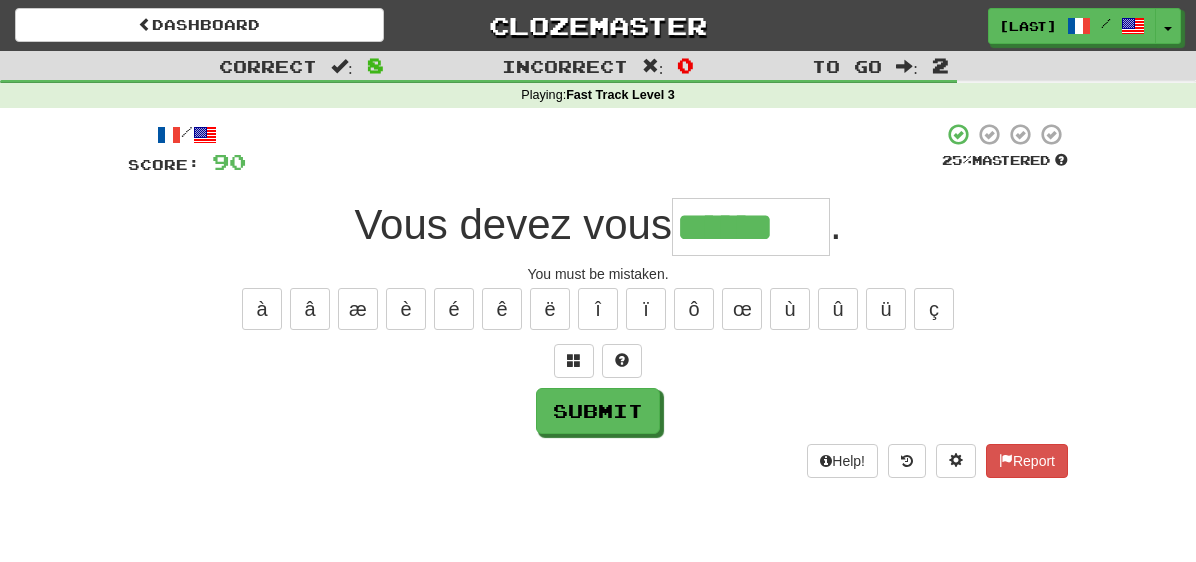 scroll, scrollTop: 0, scrollLeft: 0, axis: both 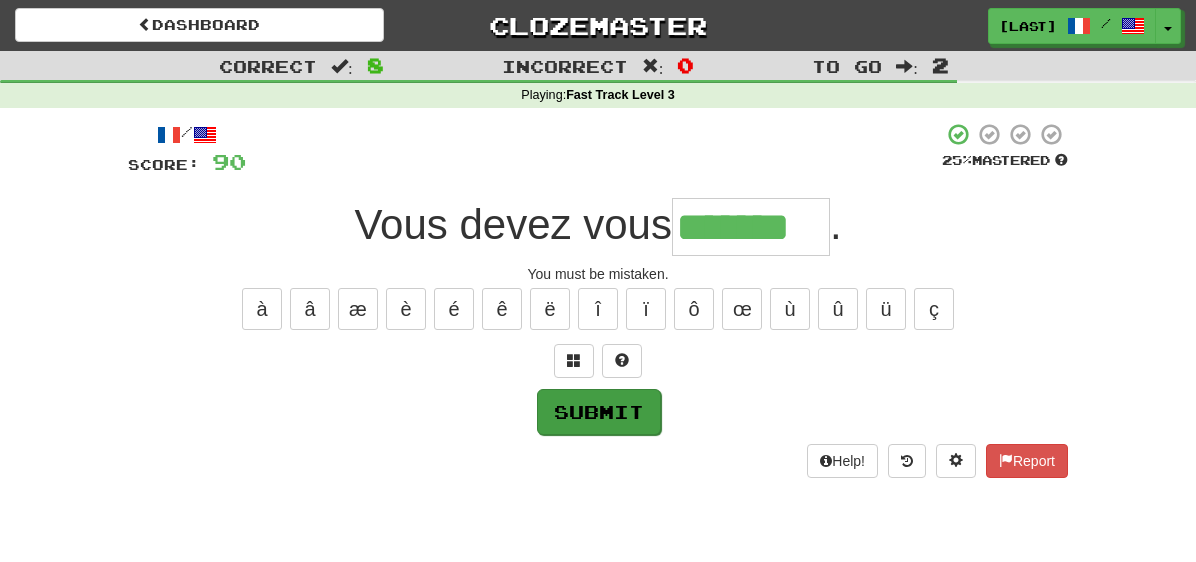 type on "*******" 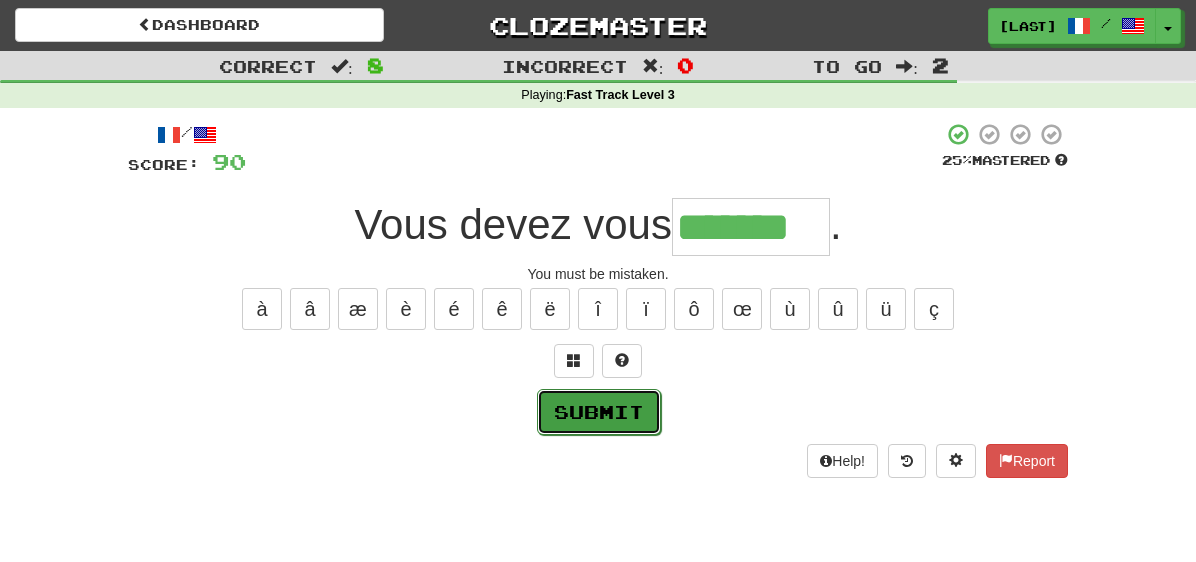 click on "Submit" at bounding box center (599, 412) 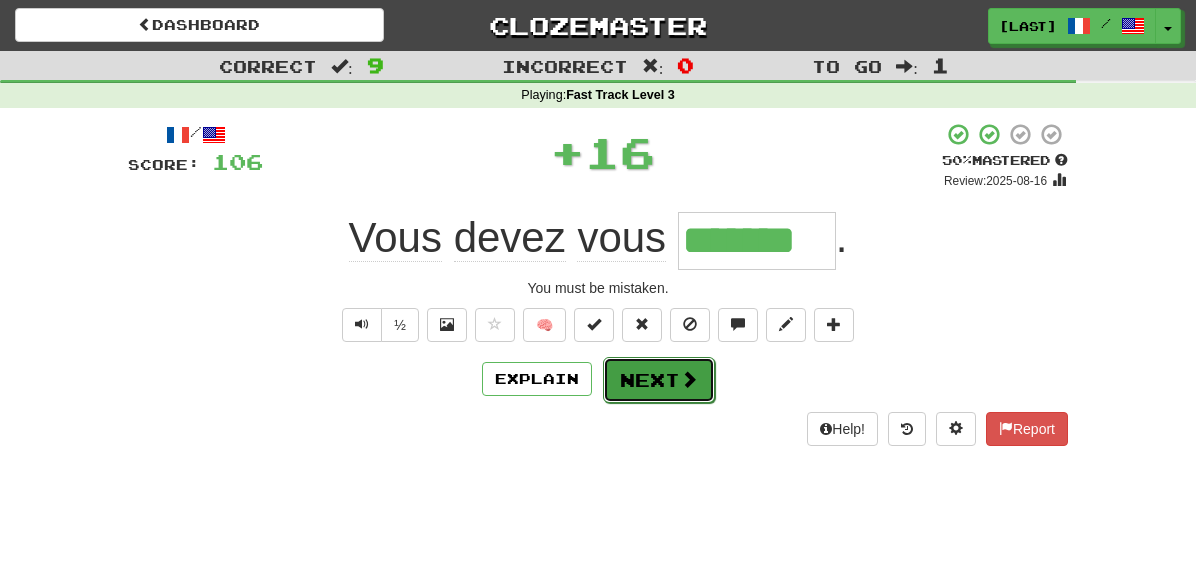 click on "Next" at bounding box center [659, 380] 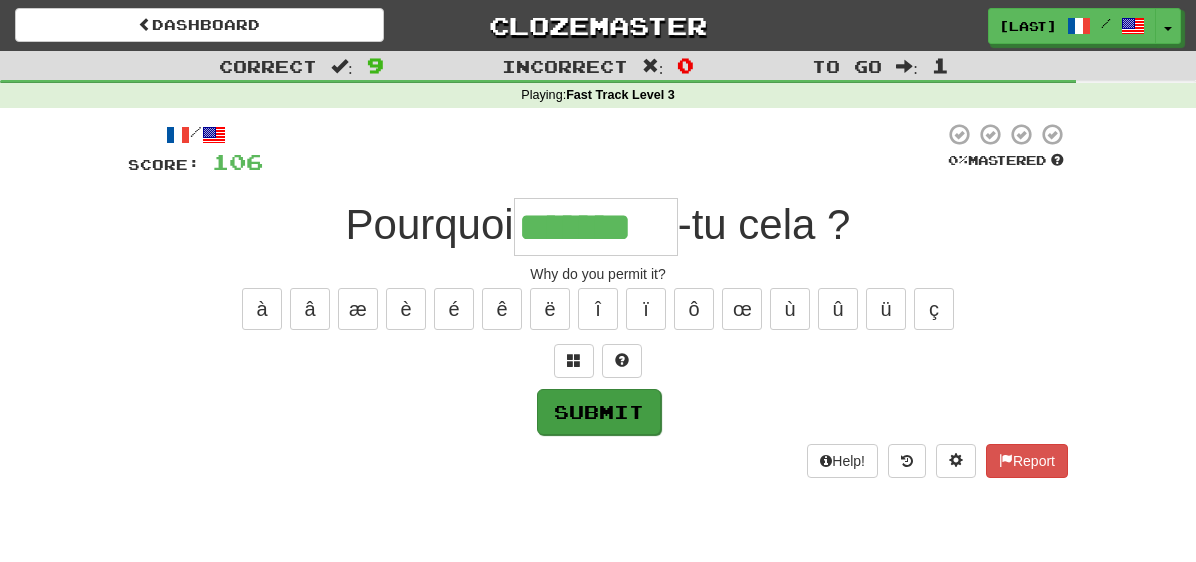 type on "*******" 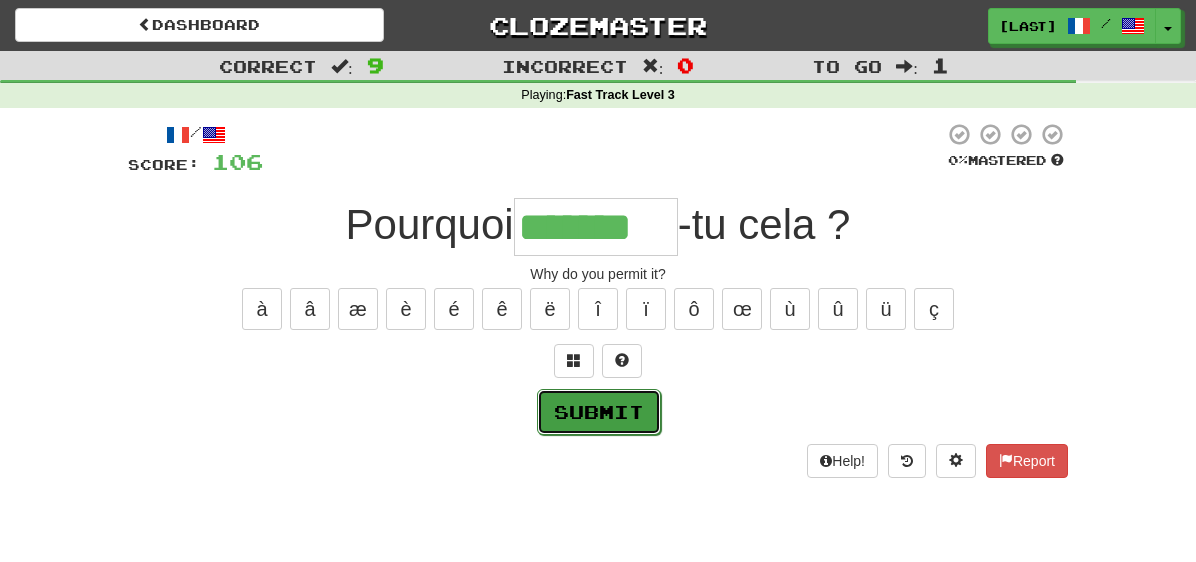 click on "Submit" at bounding box center [599, 412] 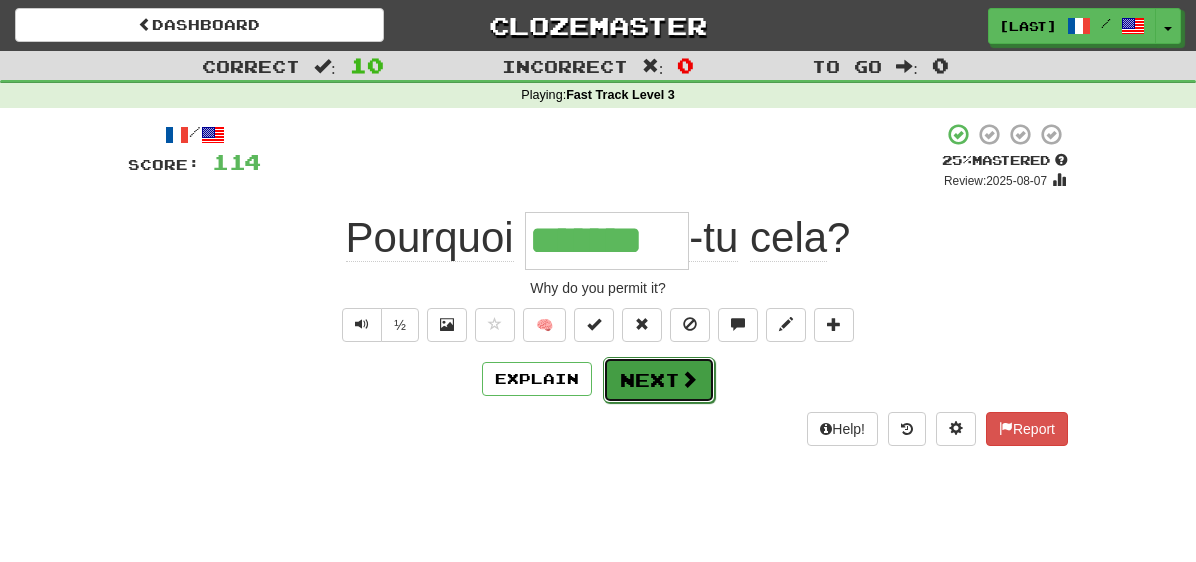 click on "Next" at bounding box center (659, 380) 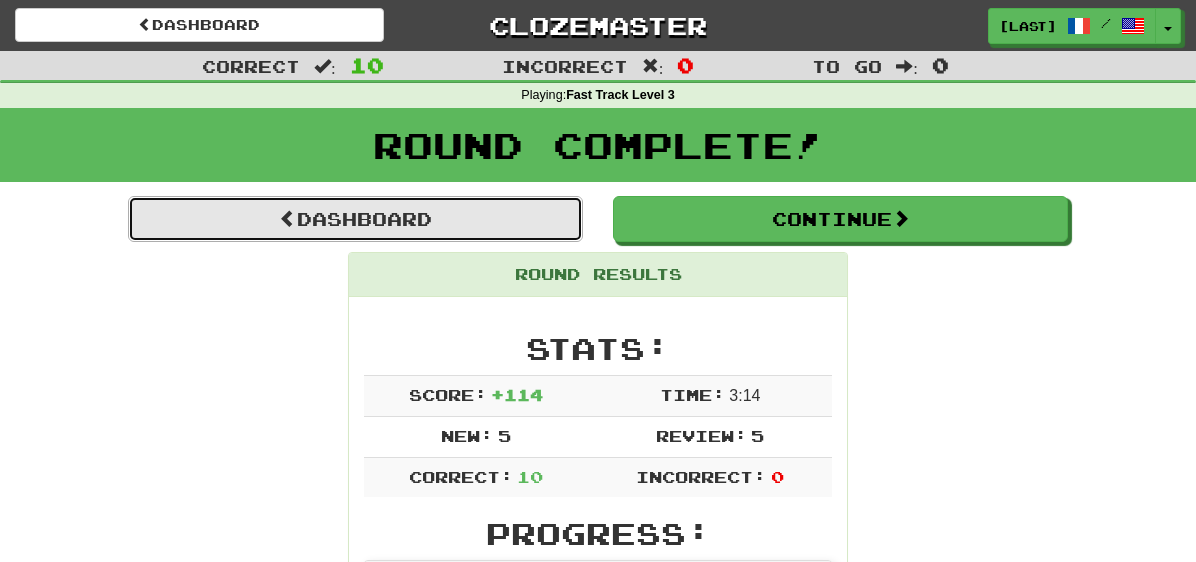 click on "Dashboard" at bounding box center (355, 219) 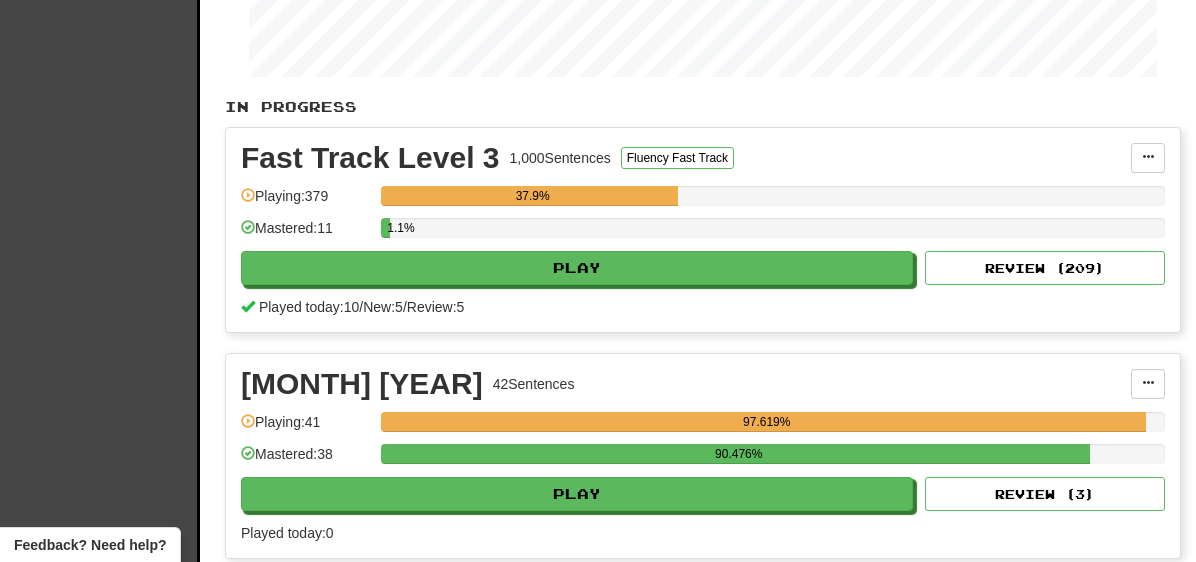 scroll, scrollTop: 376, scrollLeft: 0, axis: vertical 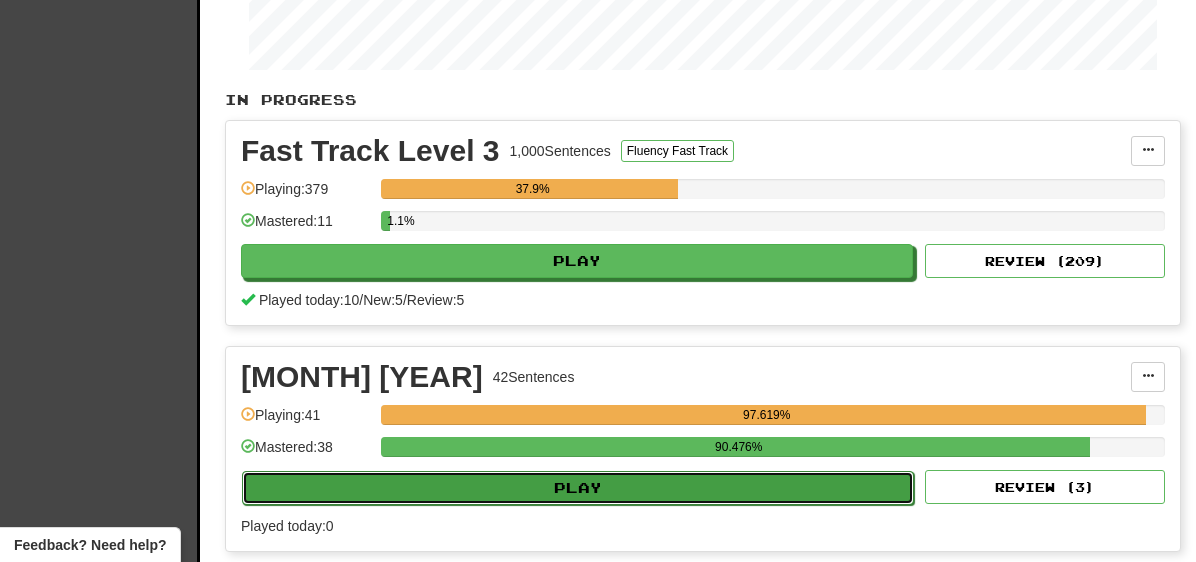 click on "Play" at bounding box center (578, 488) 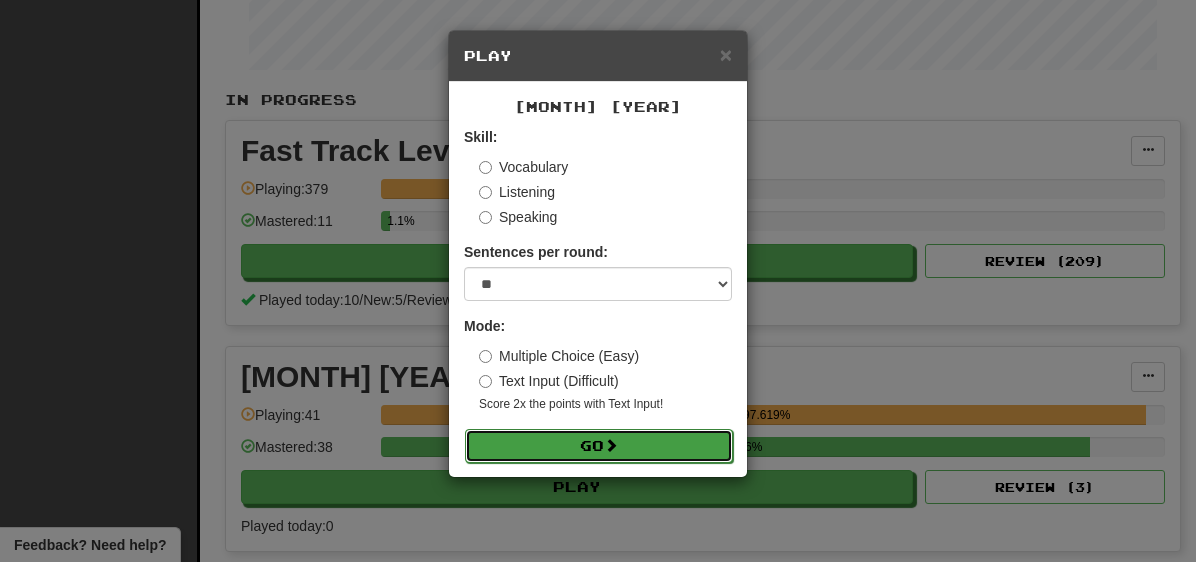 click on "Go" at bounding box center (599, 446) 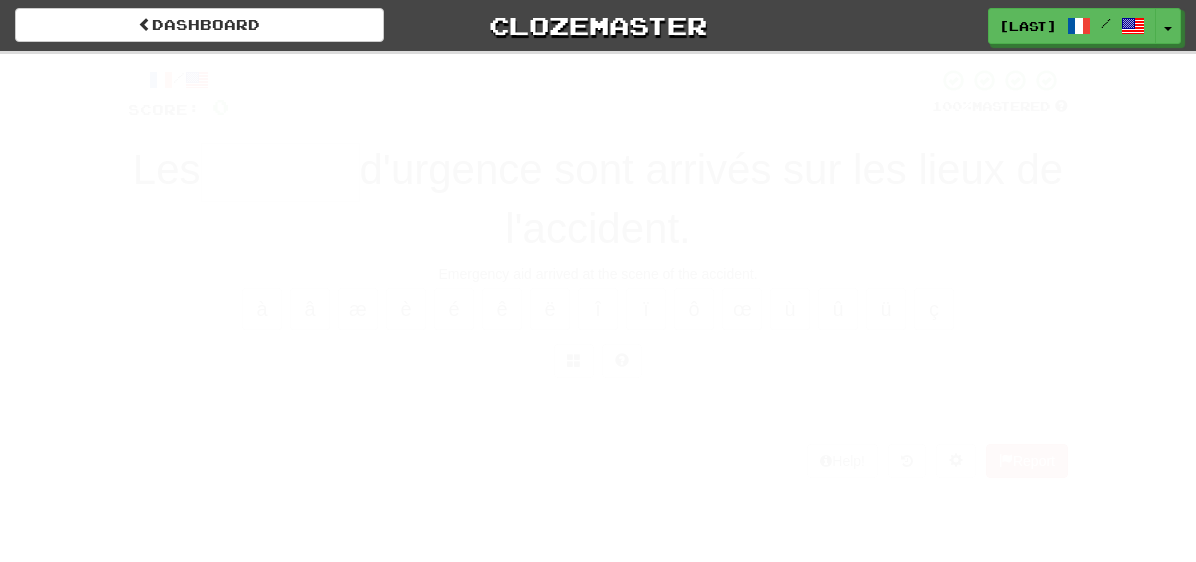 scroll, scrollTop: 0, scrollLeft: 0, axis: both 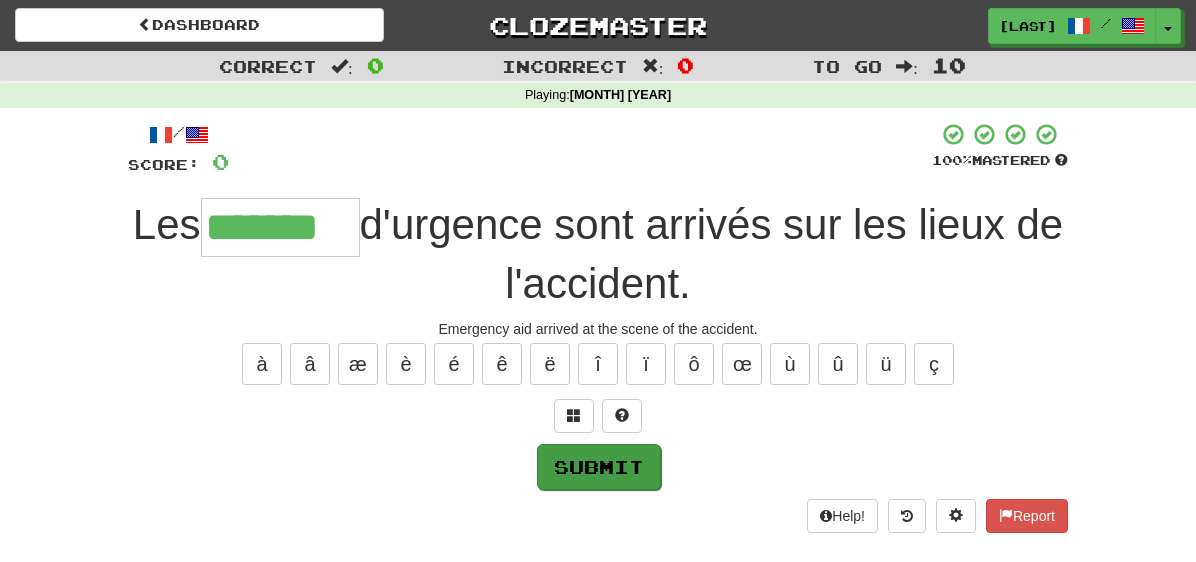 type on "*******" 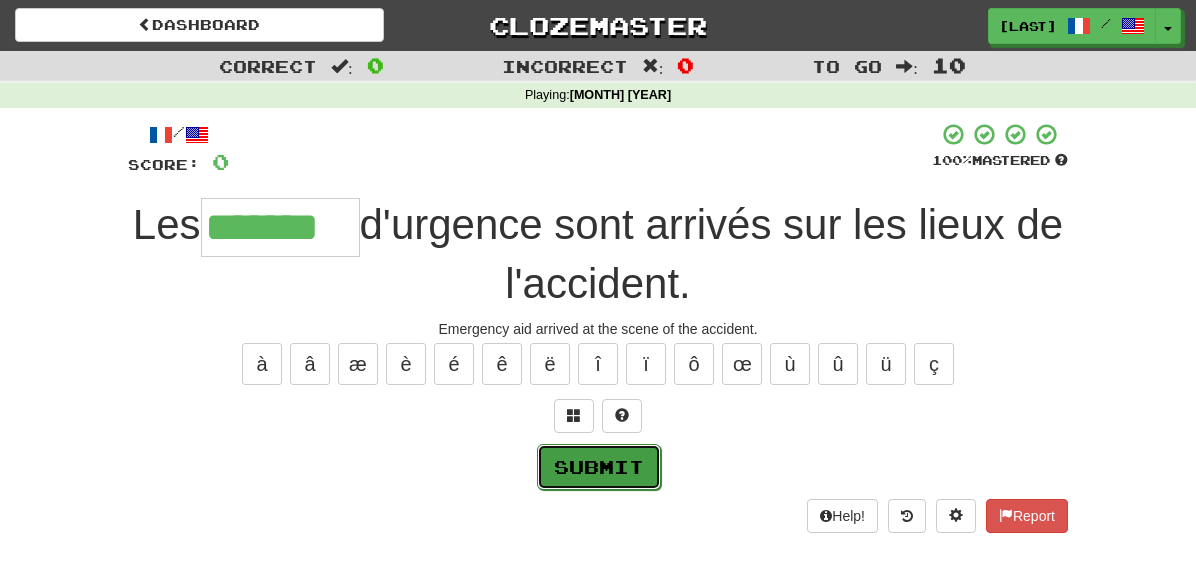 click on "Submit" at bounding box center (599, 467) 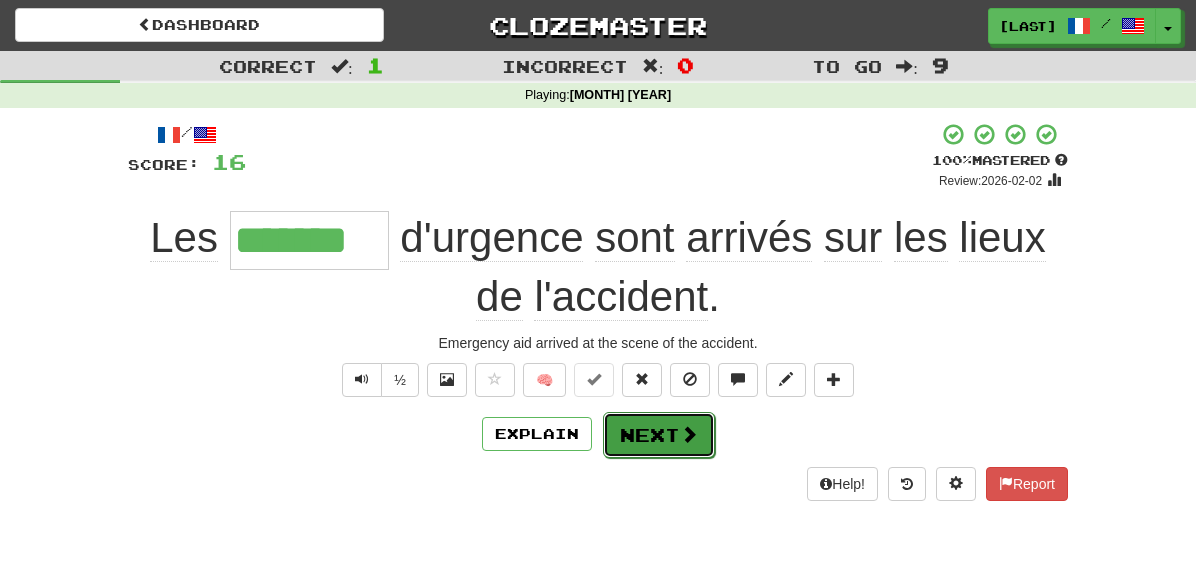 click on "Next" at bounding box center [659, 435] 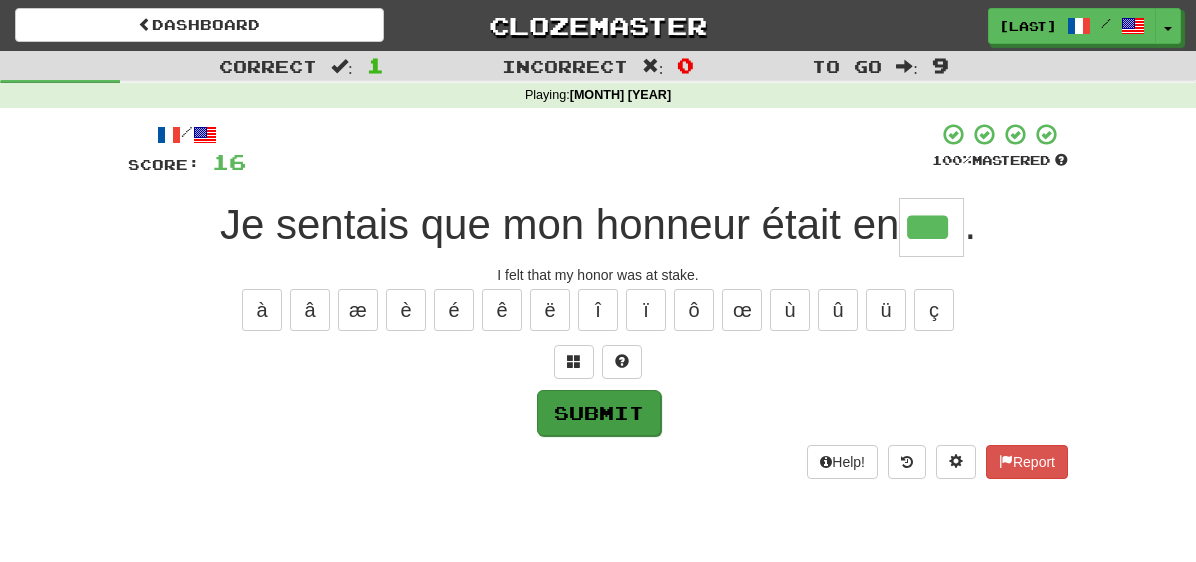 type on "***" 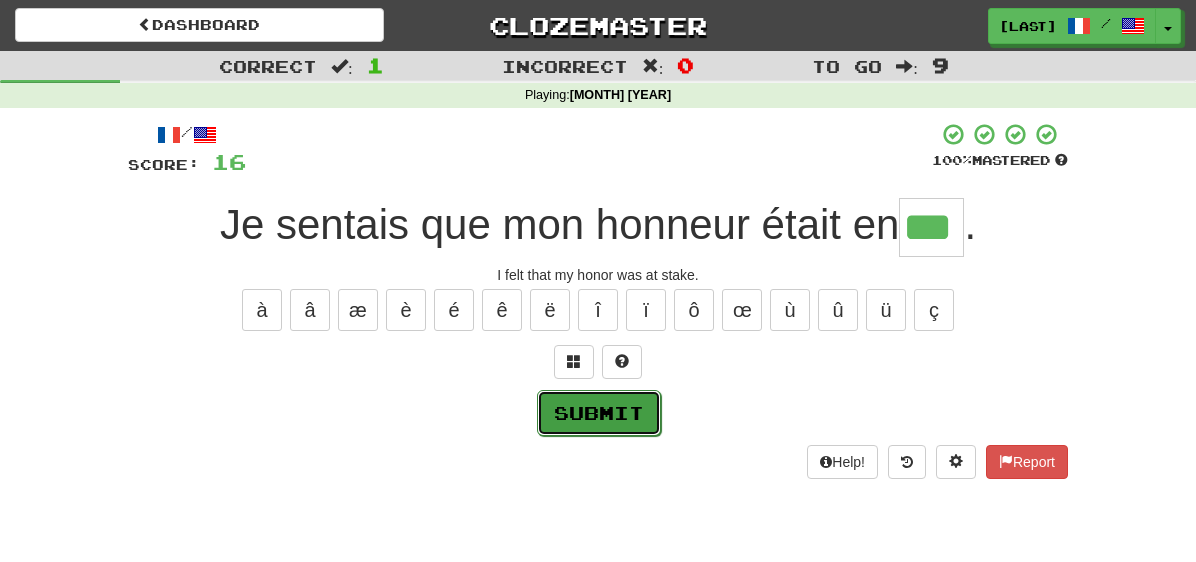 click on "Submit" at bounding box center (599, 413) 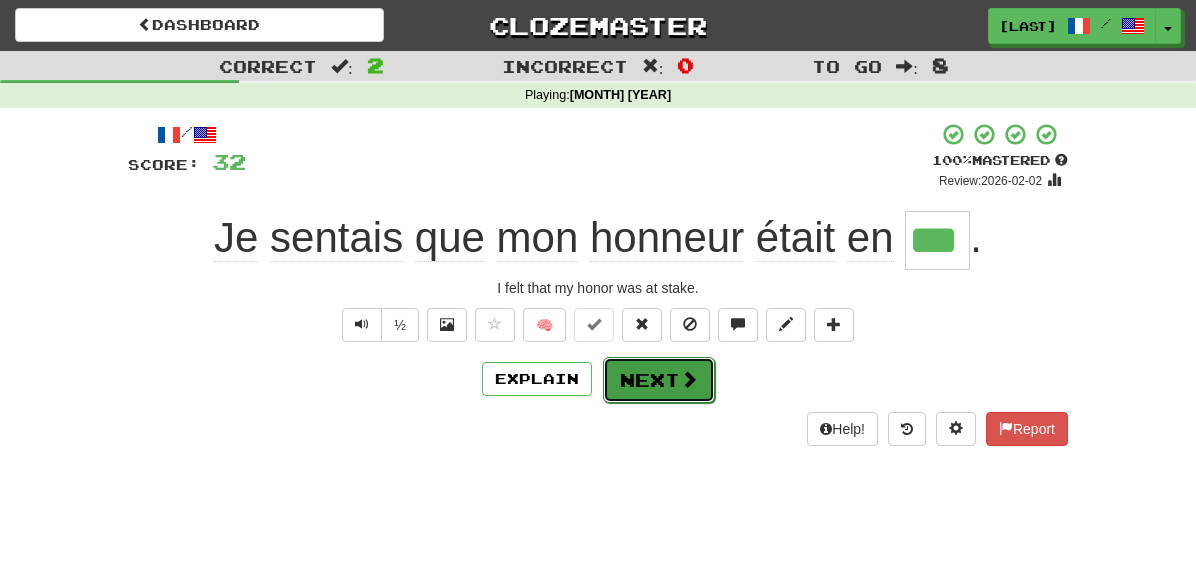 click on "Next" at bounding box center [659, 380] 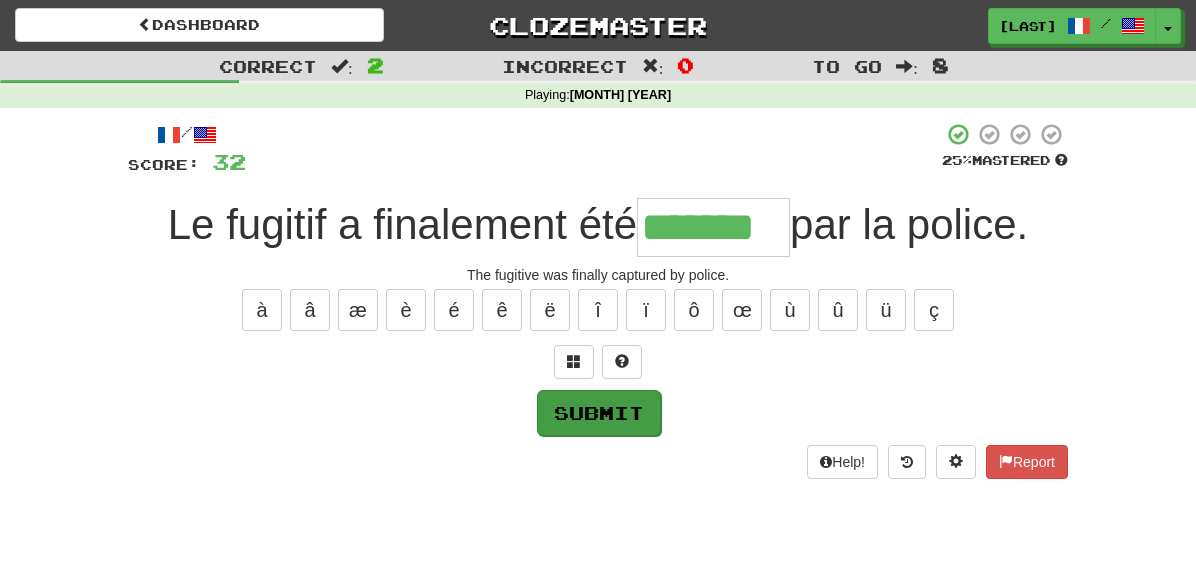 type on "*******" 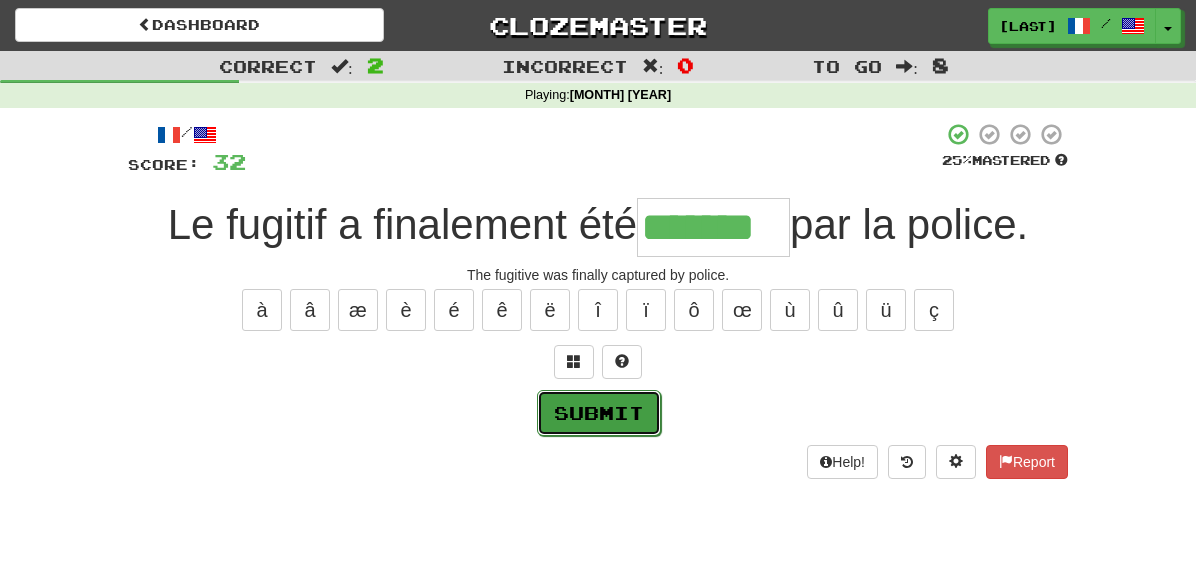 click on "Submit" at bounding box center (599, 413) 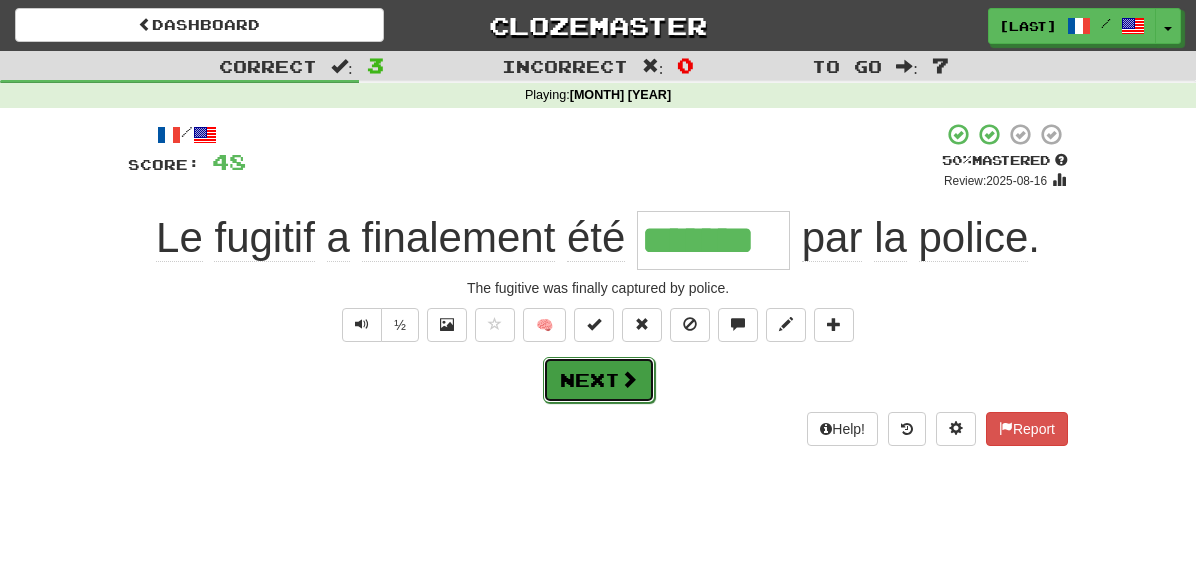 click on "Next" at bounding box center (599, 380) 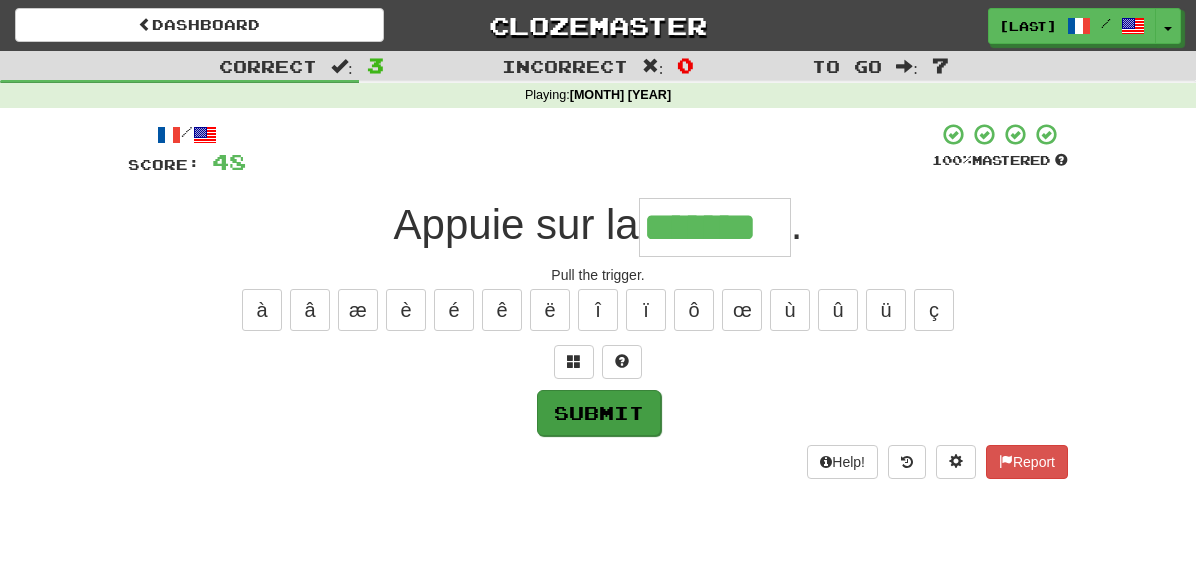 type on "*******" 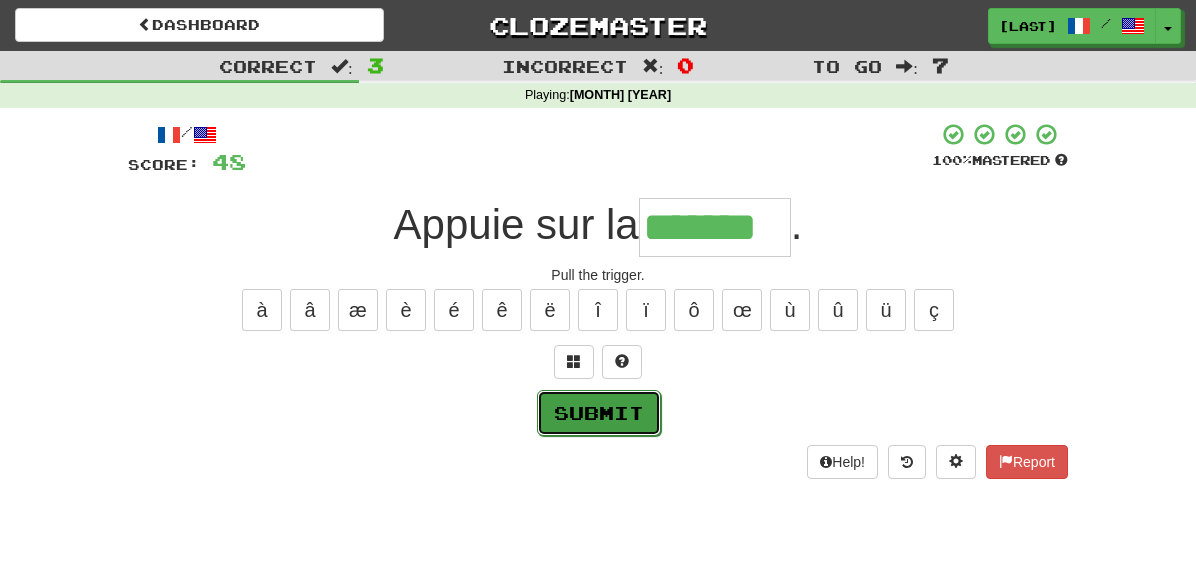 click on "Submit" at bounding box center (599, 413) 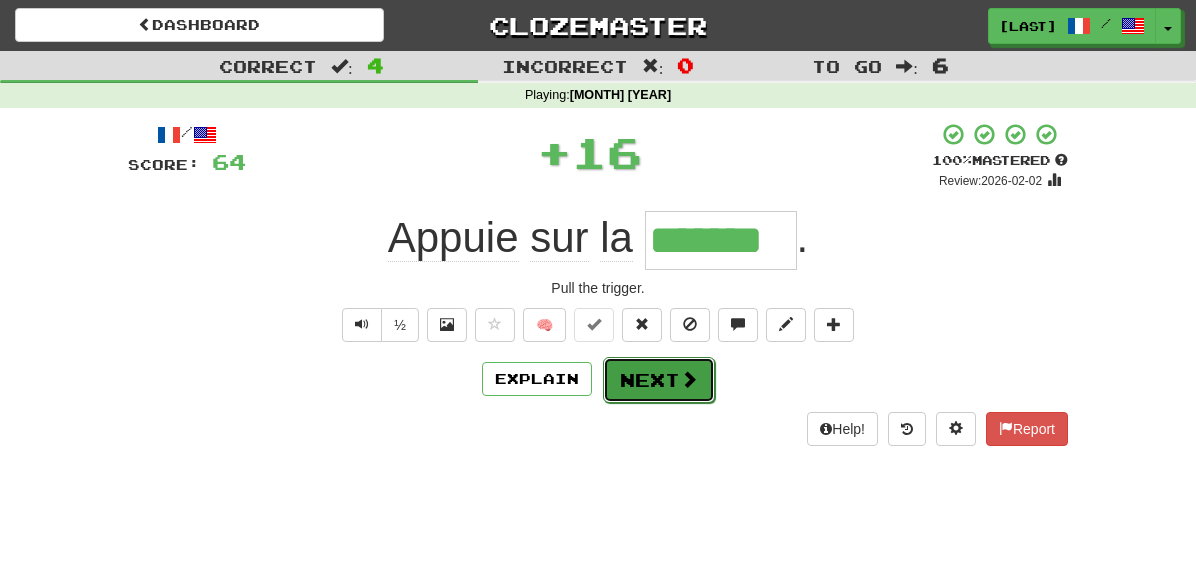 click on "Next" at bounding box center [659, 380] 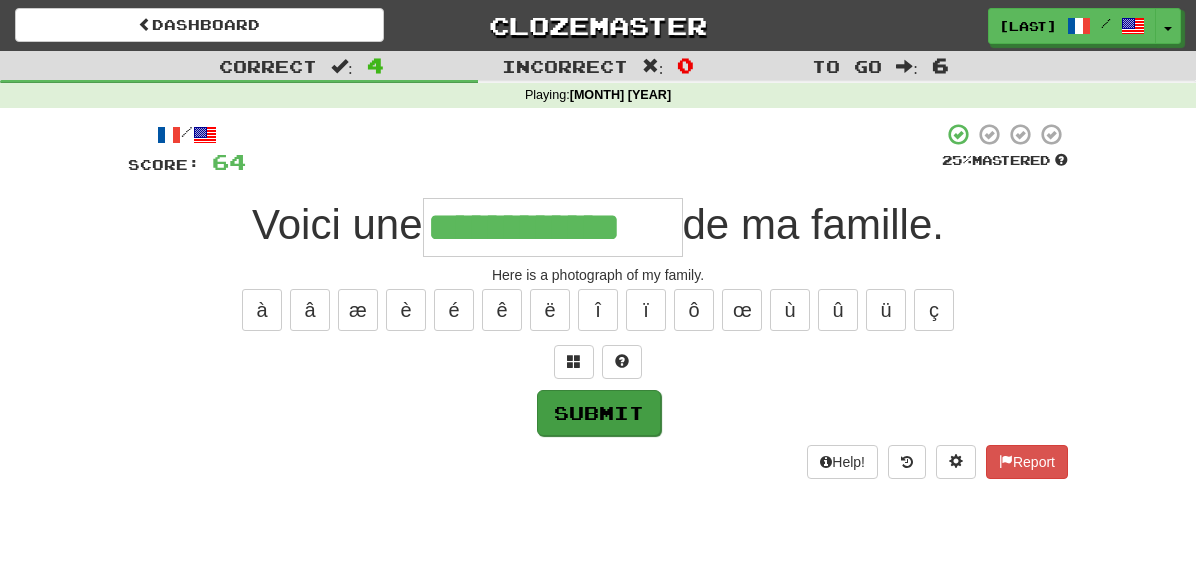 type on "**********" 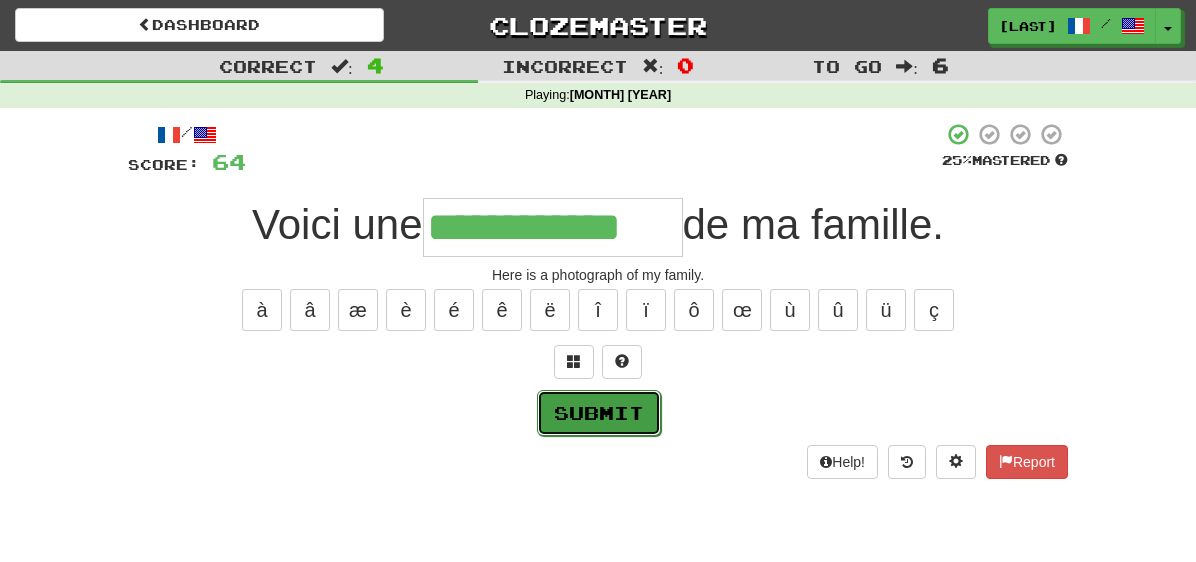 click on "Submit" at bounding box center (599, 413) 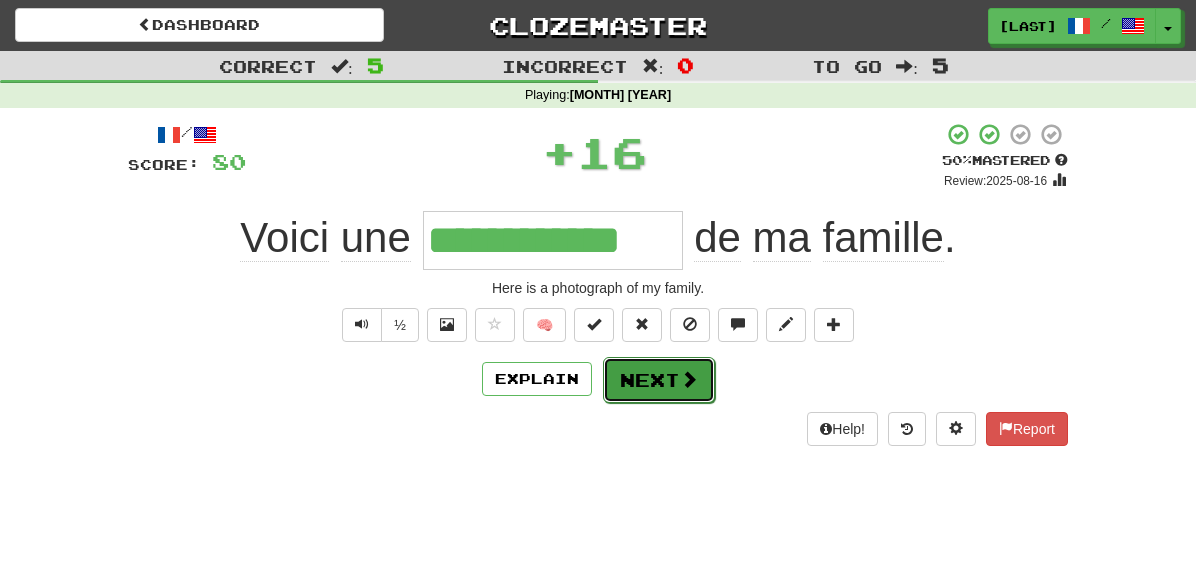 click on "Next" at bounding box center [659, 380] 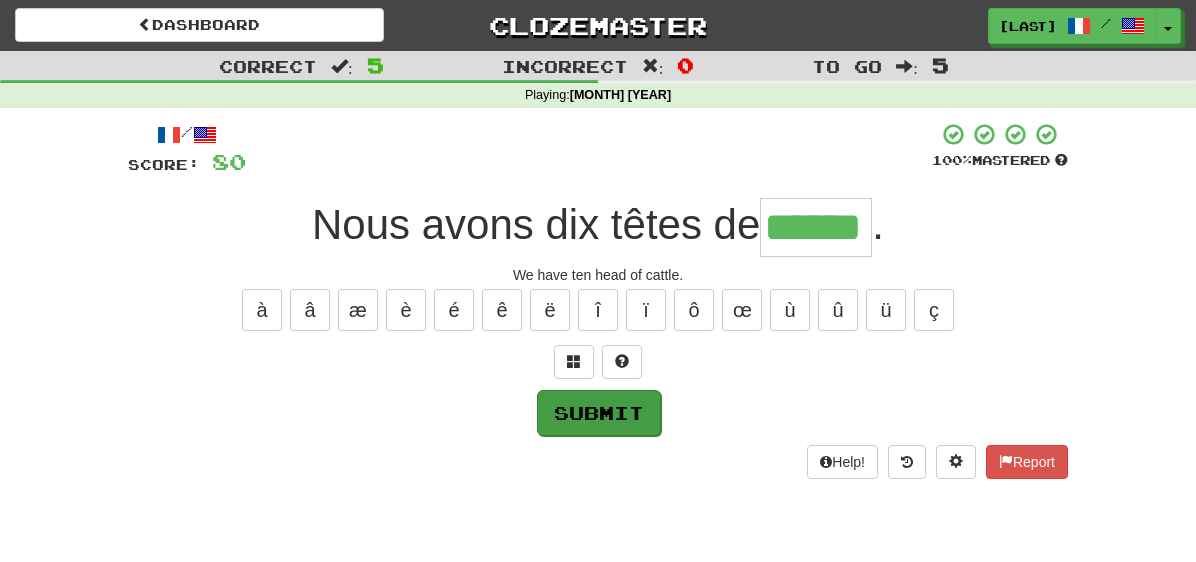 type on "******" 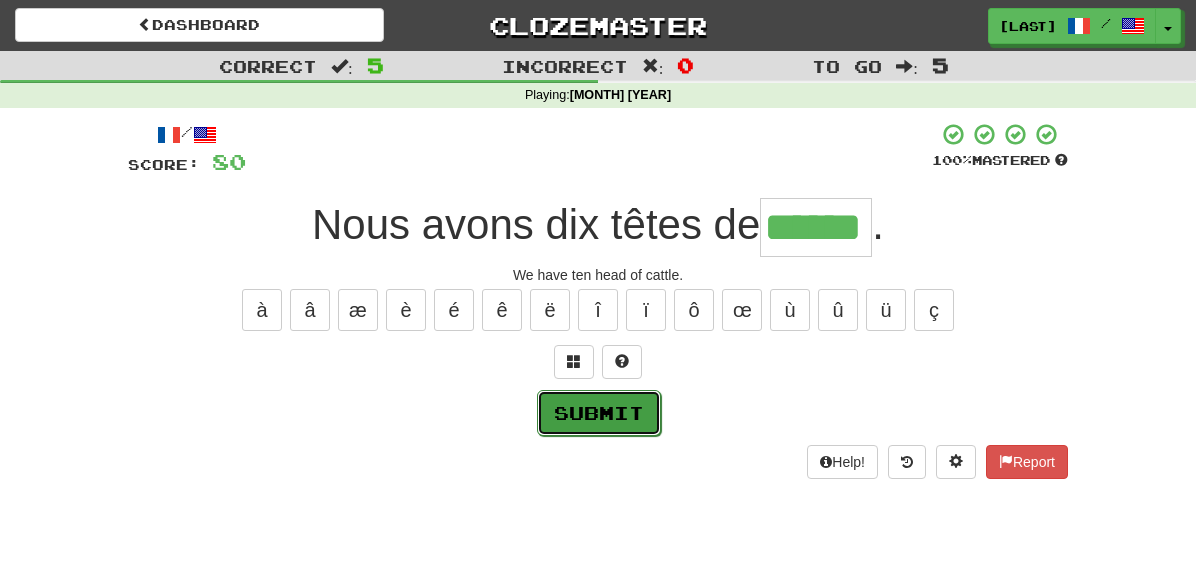 click on "Submit" at bounding box center (599, 413) 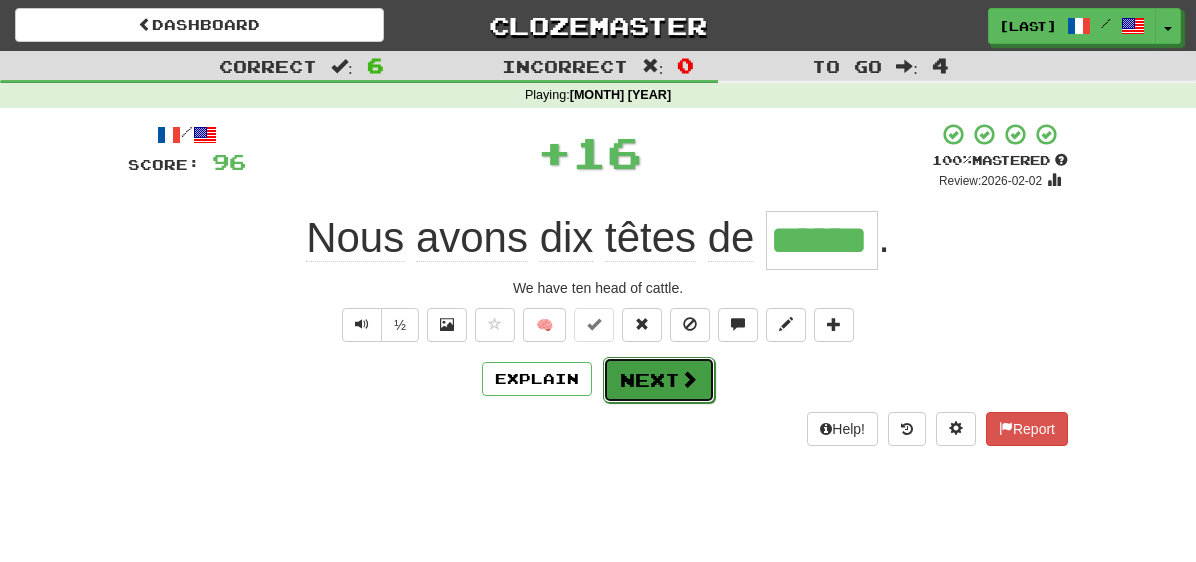 click on "Next" at bounding box center (659, 380) 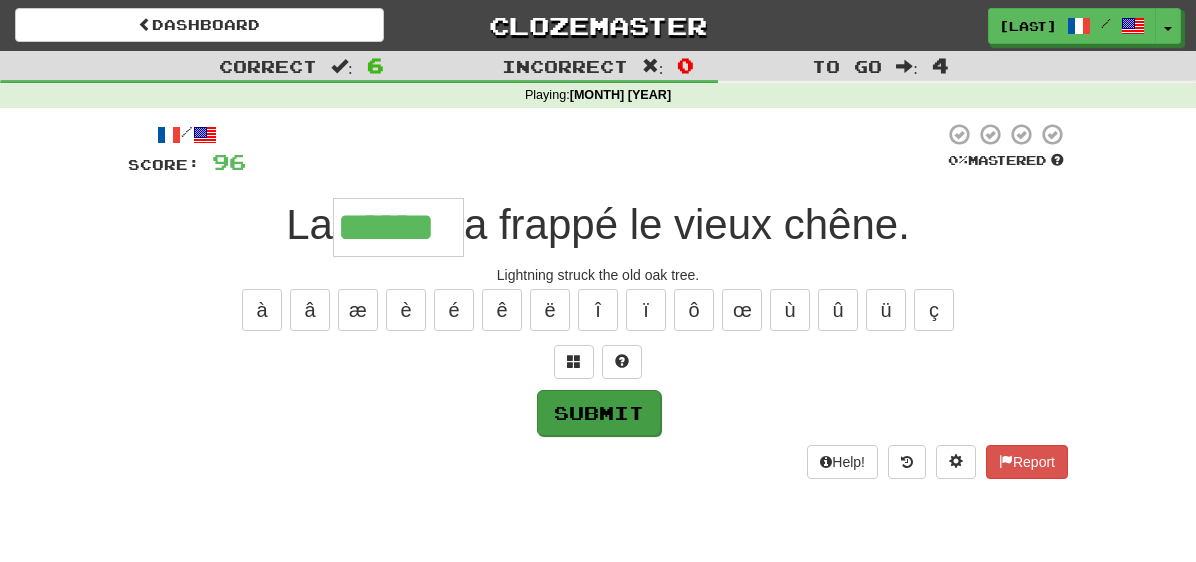 type on "******" 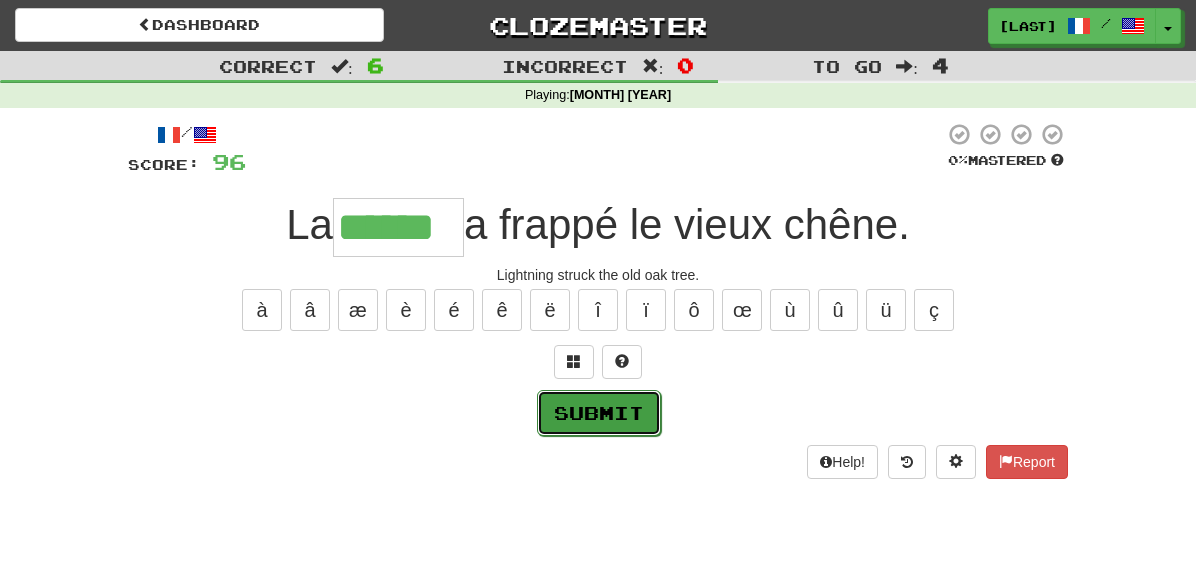 click on "Submit" at bounding box center [599, 413] 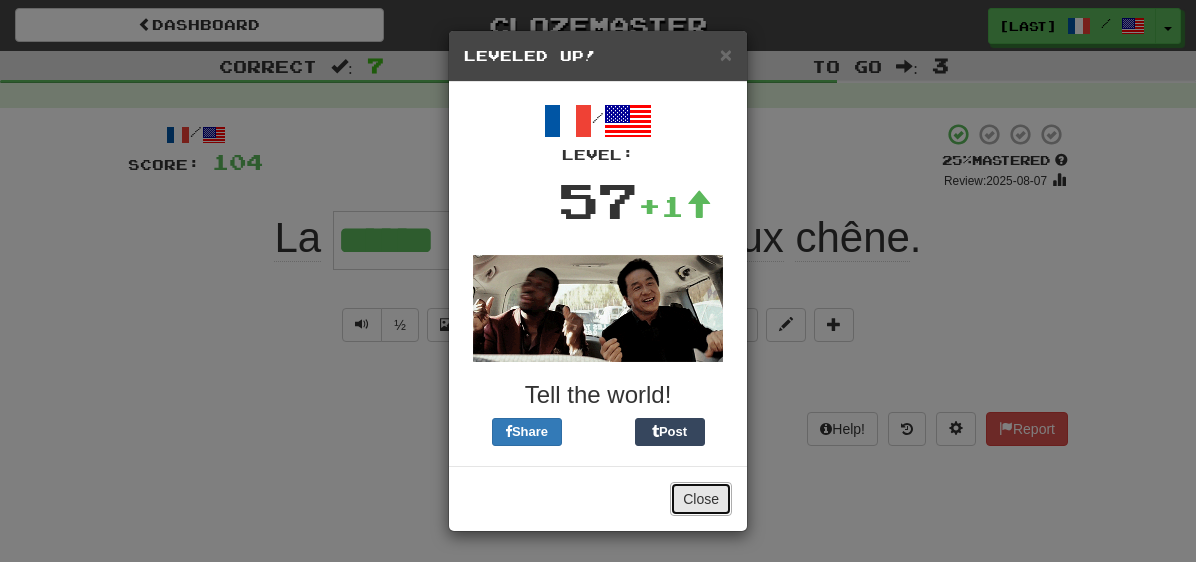 click on "Close" at bounding box center [701, 499] 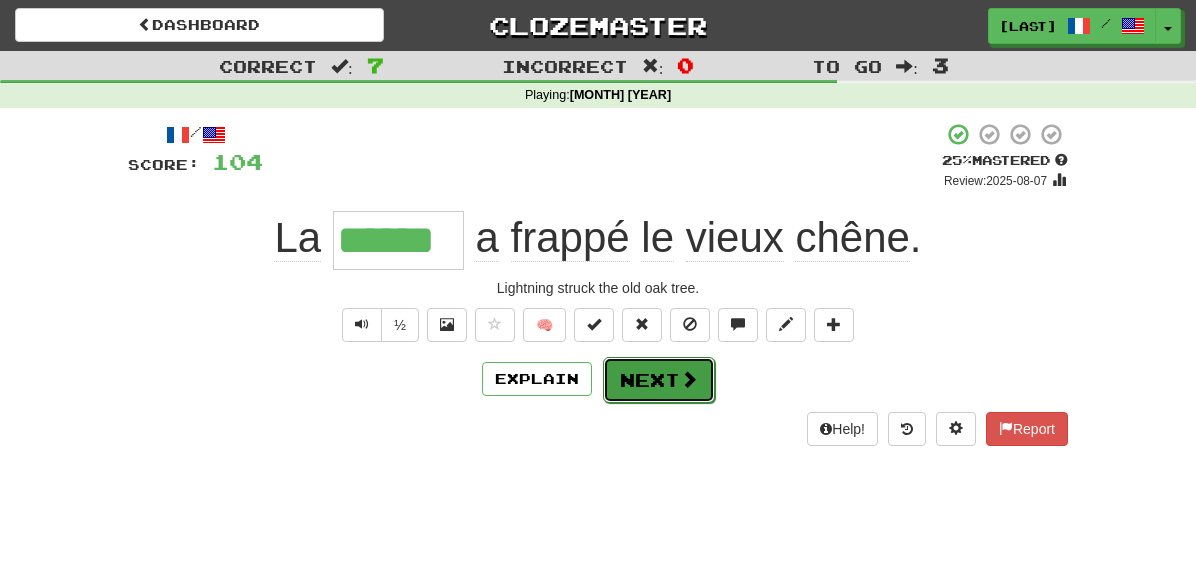 click on "Next" at bounding box center [659, 380] 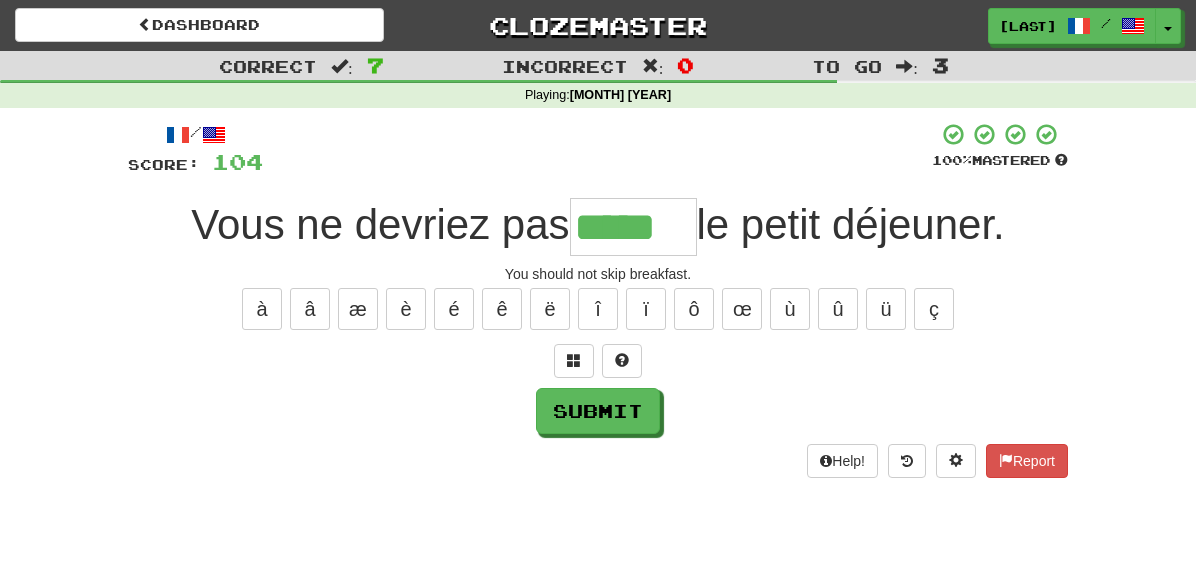 scroll, scrollTop: 0, scrollLeft: 0, axis: both 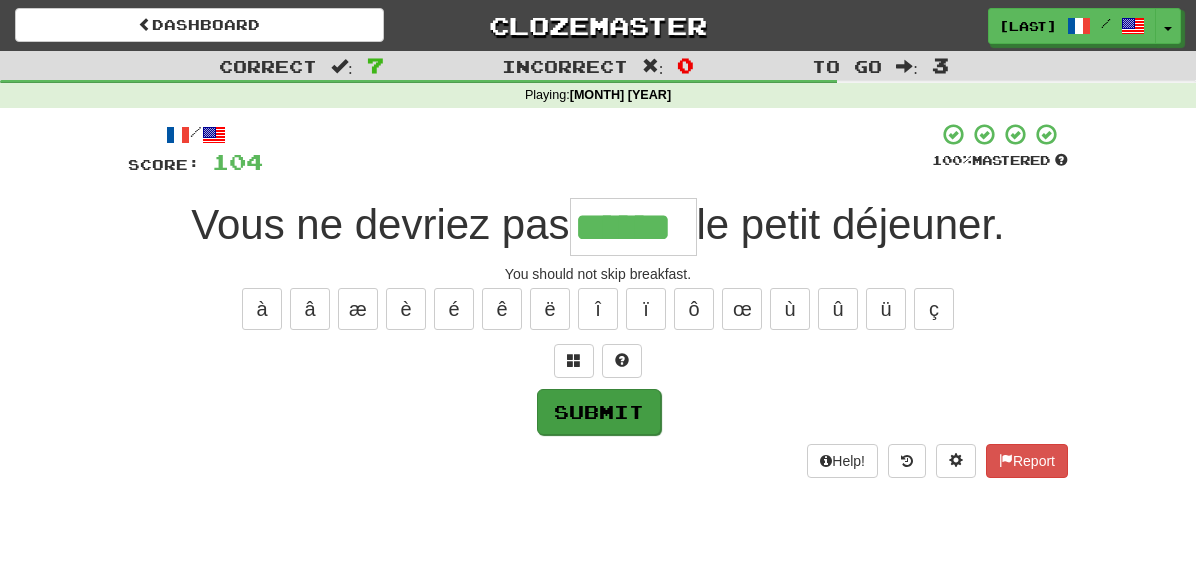 type on "******" 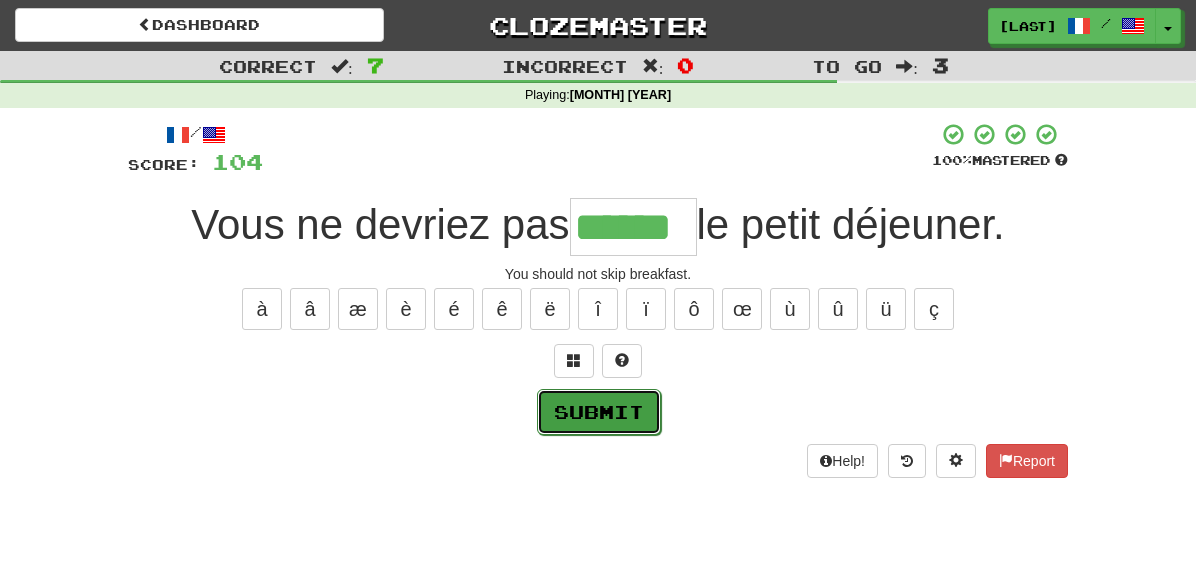 click on "Submit" at bounding box center (599, 412) 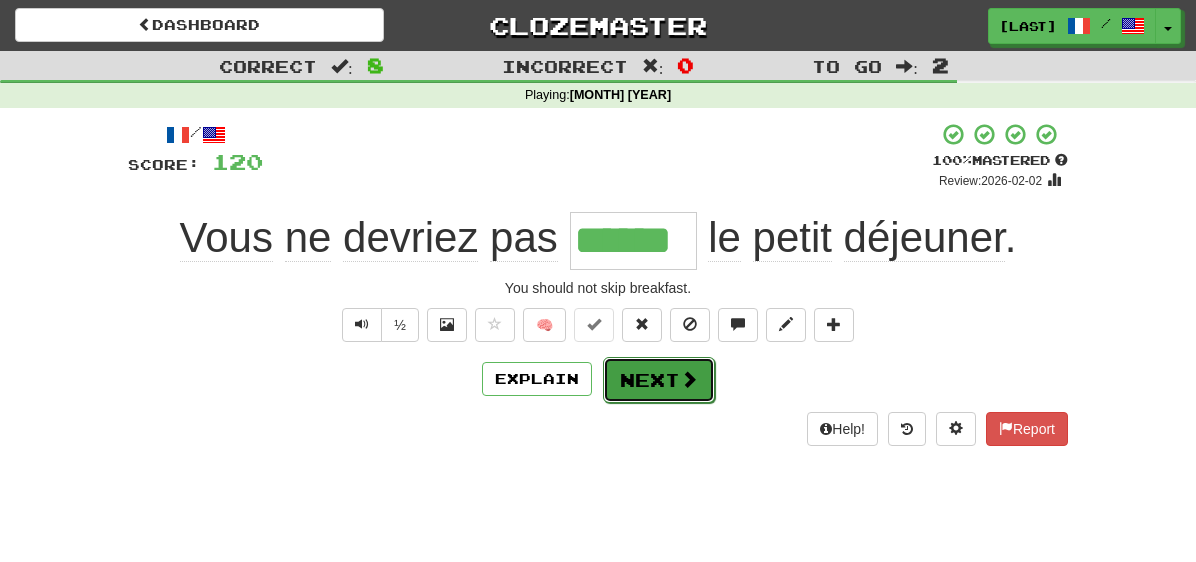 click on "Next" at bounding box center (659, 380) 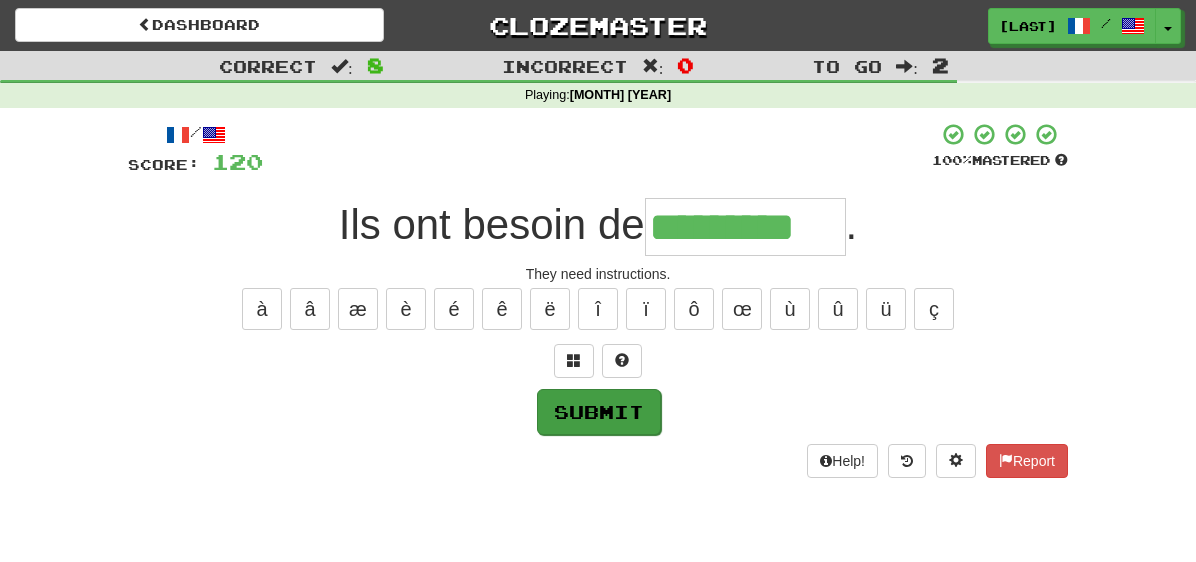 type on "*********" 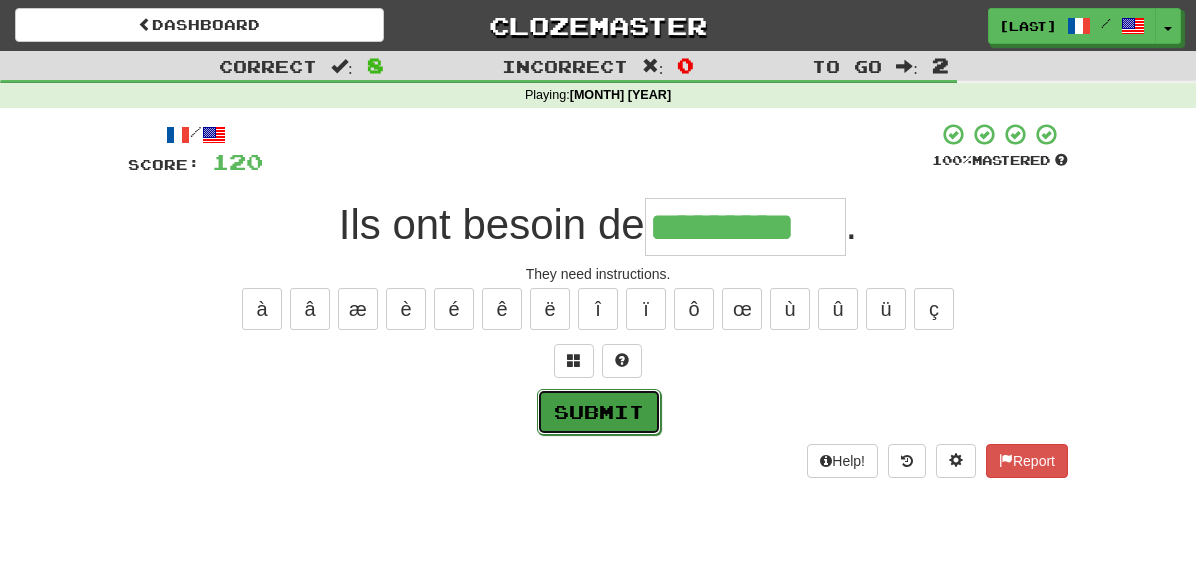 click on "Submit" at bounding box center (599, 412) 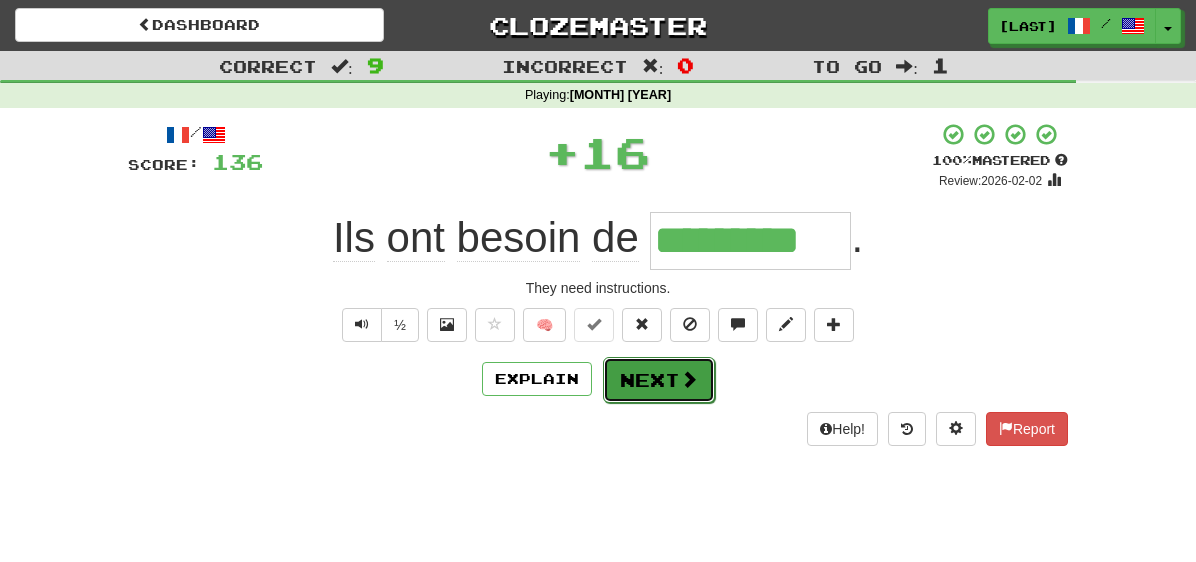 click on "Next" at bounding box center [659, 380] 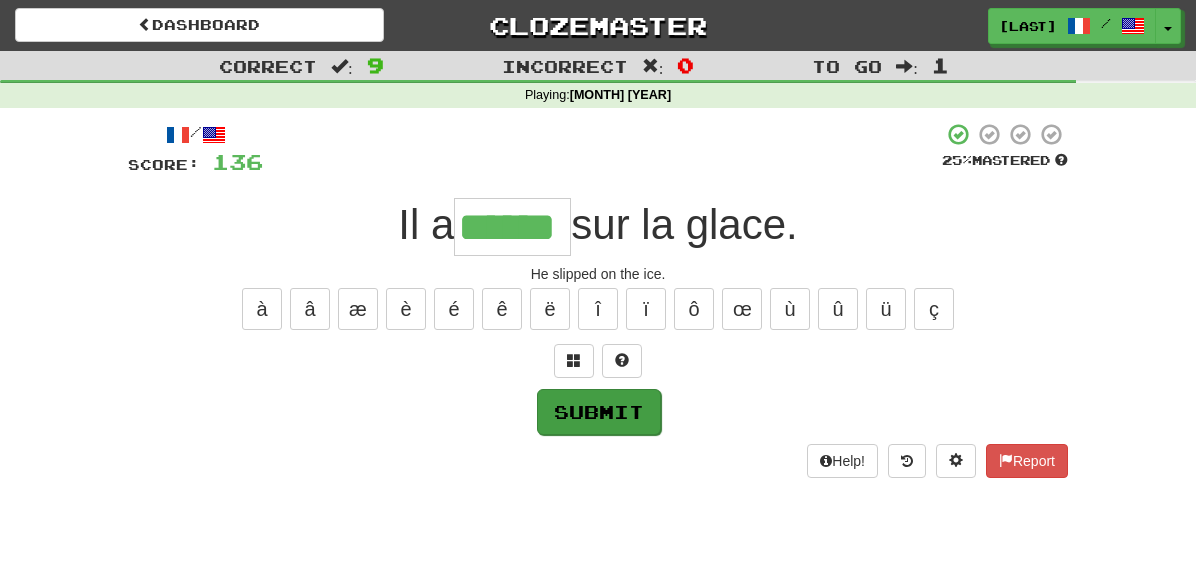 type on "******" 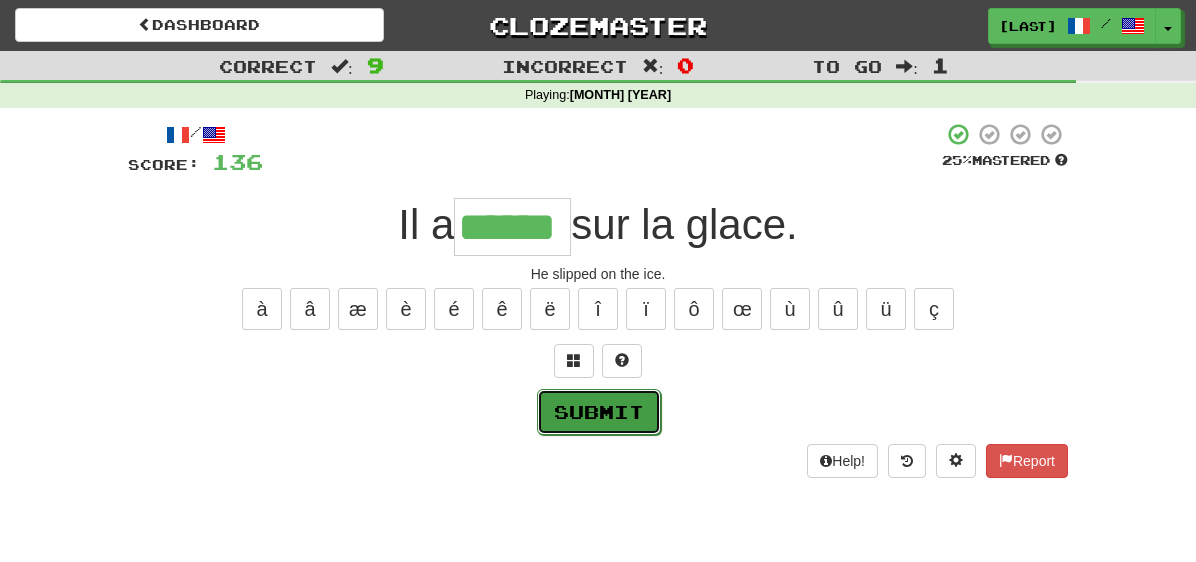 click on "Submit" at bounding box center [599, 412] 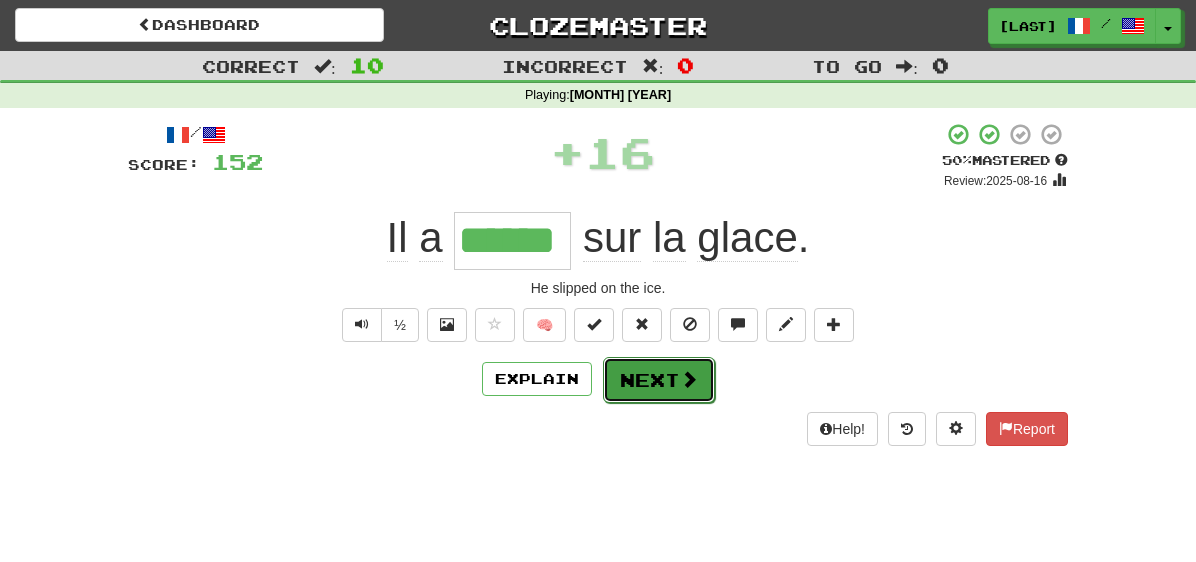 click on "Next" at bounding box center [659, 380] 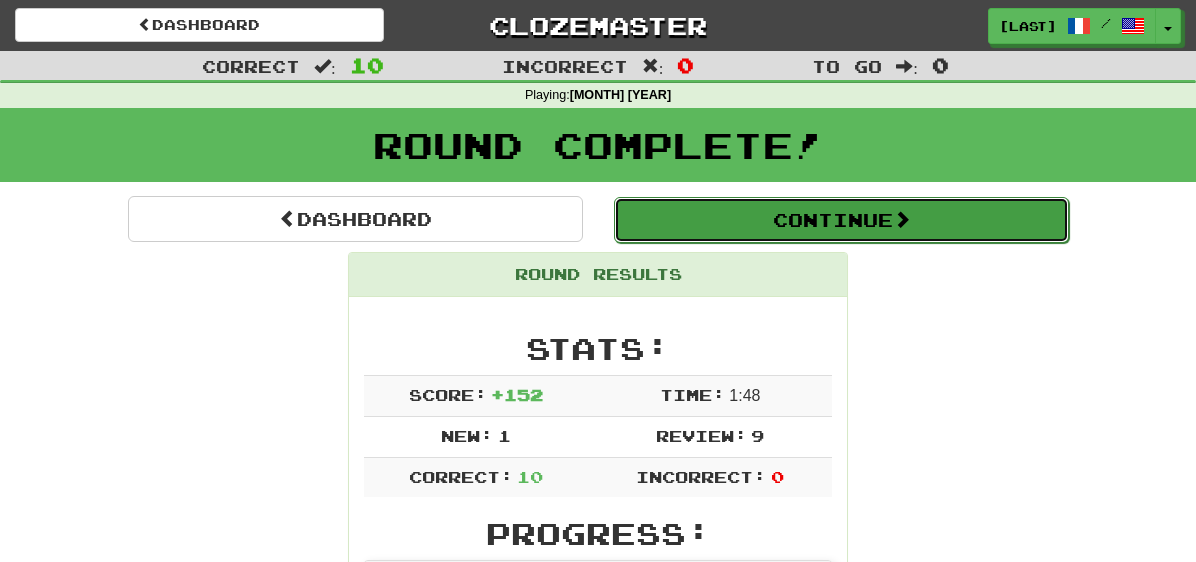 click on "Continue" at bounding box center [841, 220] 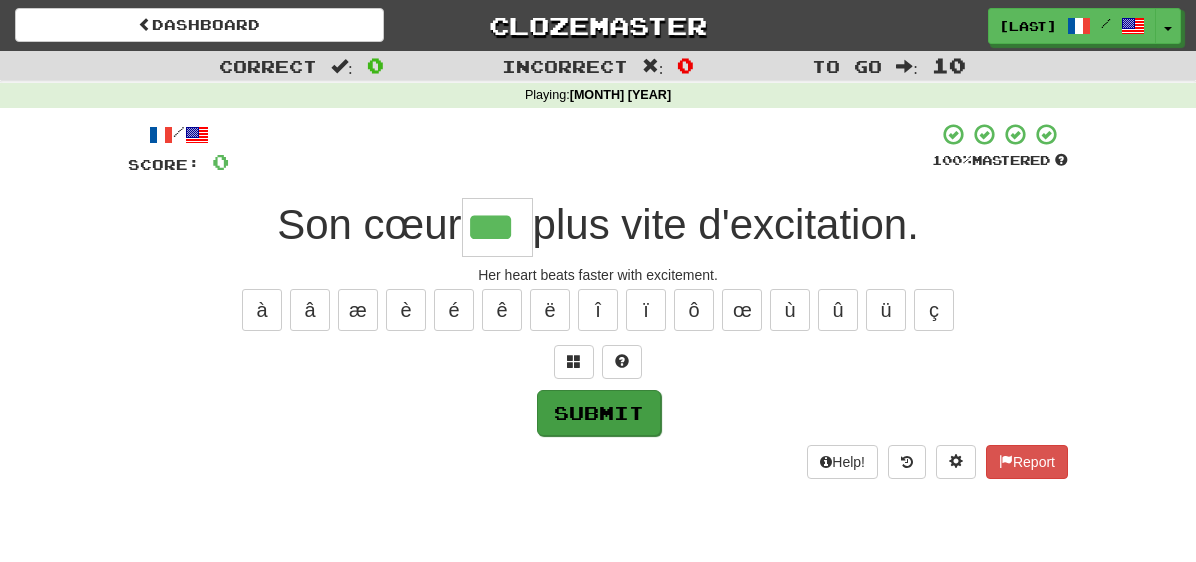 type on "***" 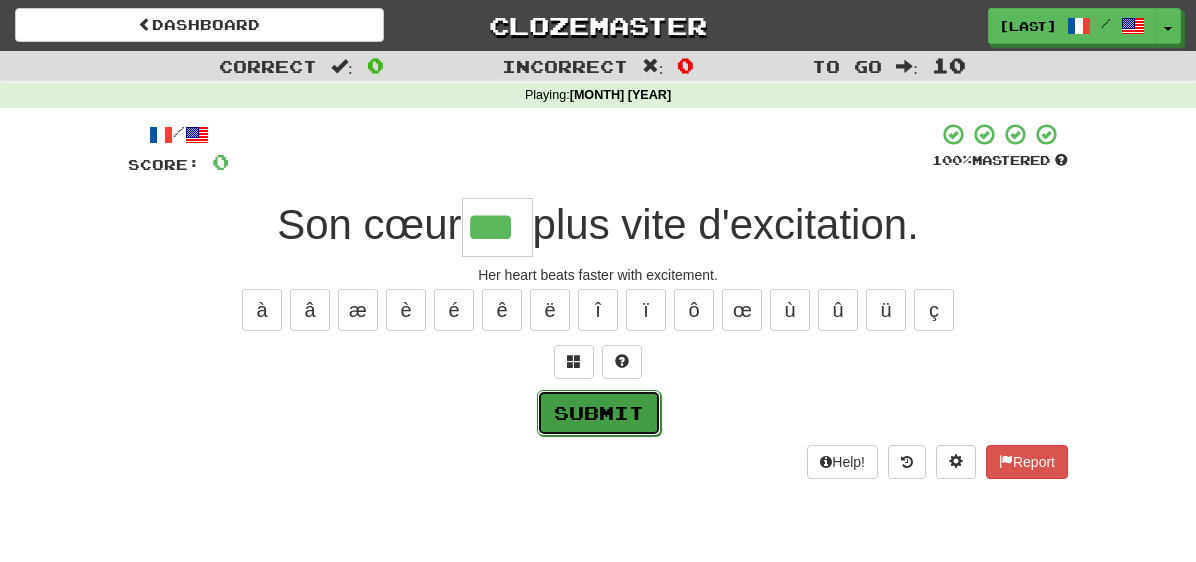 click on "Submit" at bounding box center (599, 413) 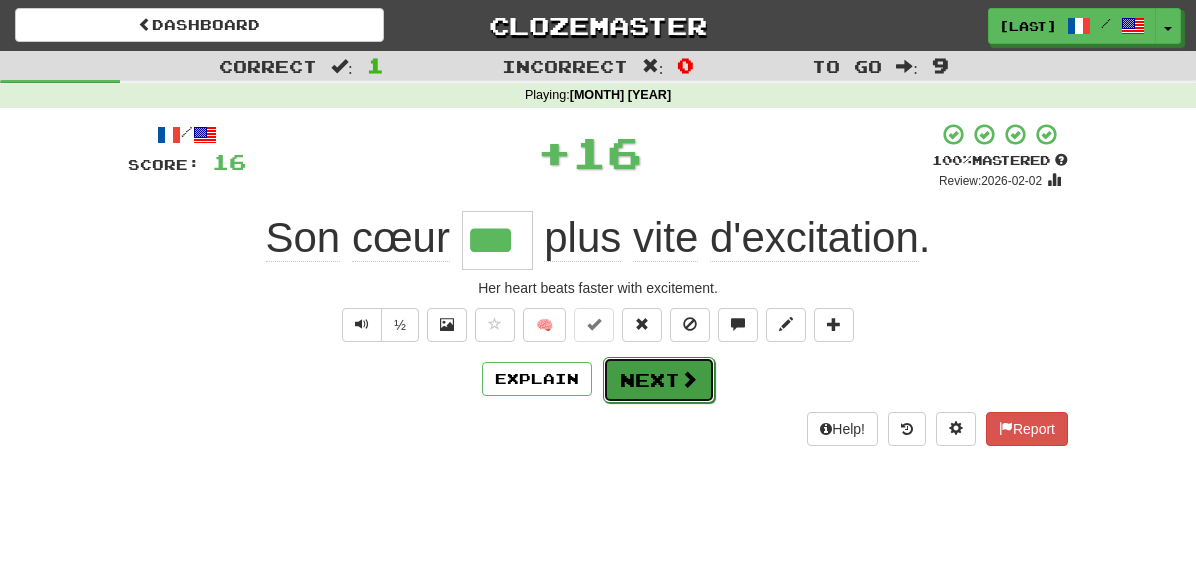 click on "Next" at bounding box center [659, 380] 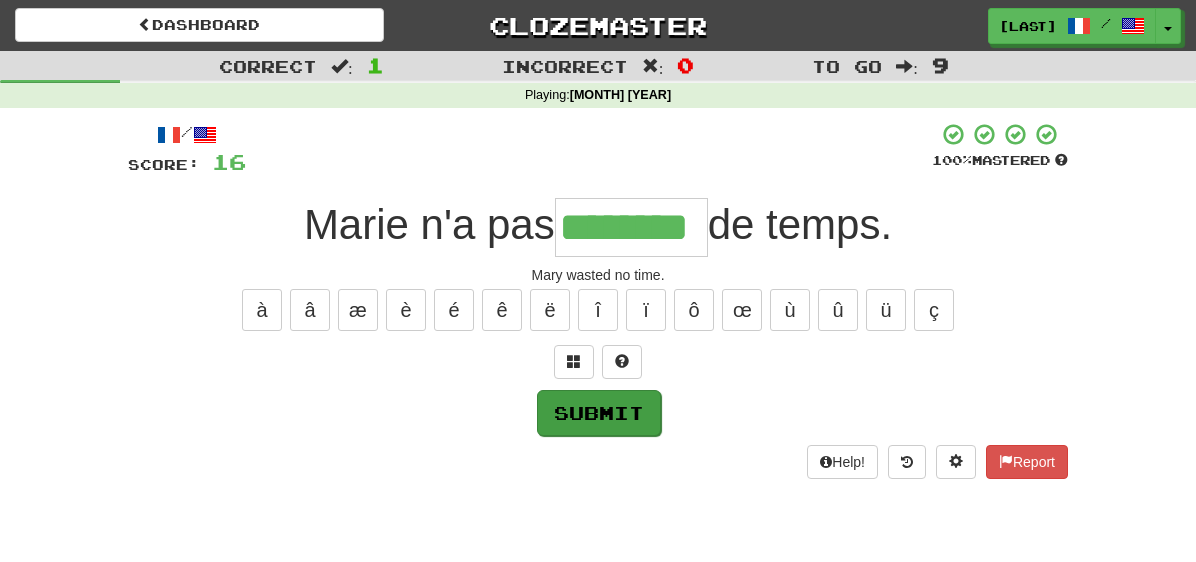 type on "********" 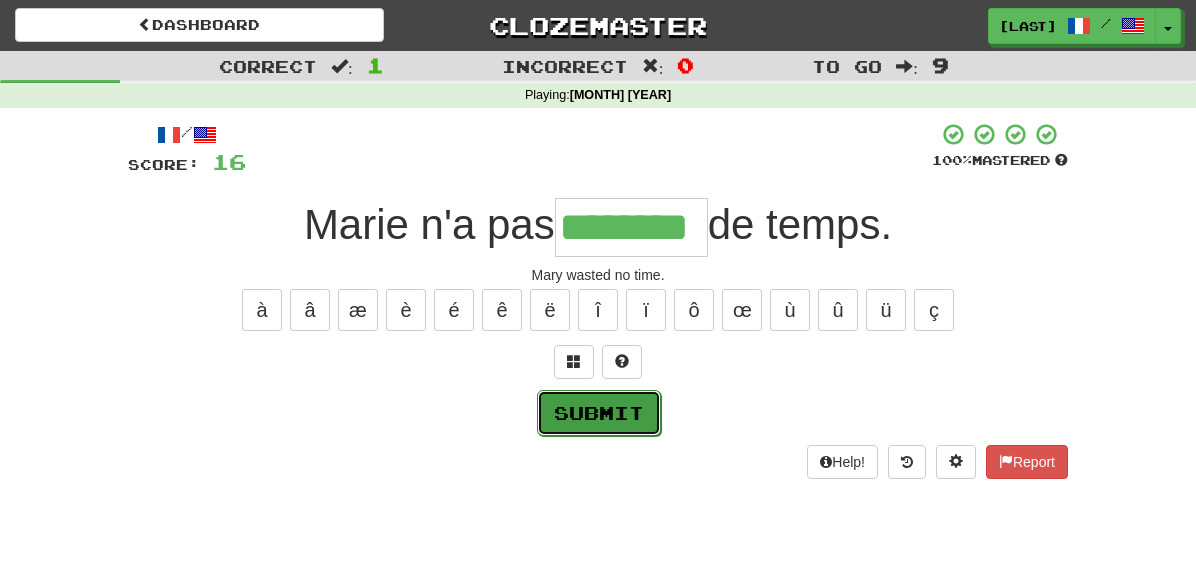 click on "Submit" at bounding box center [599, 413] 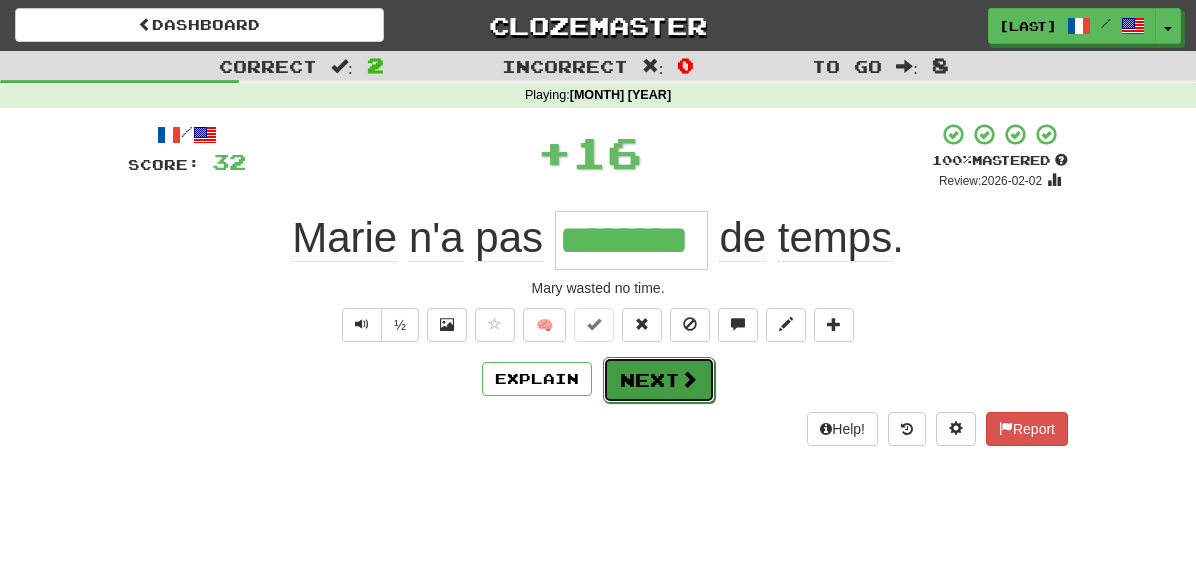 click on "Next" at bounding box center [659, 380] 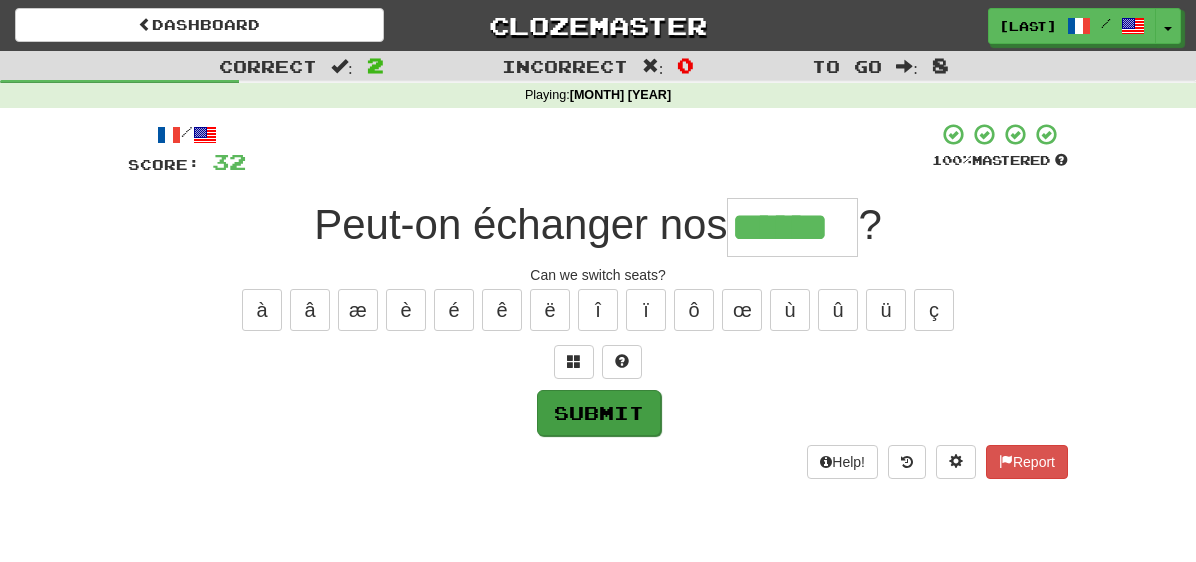 type on "******" 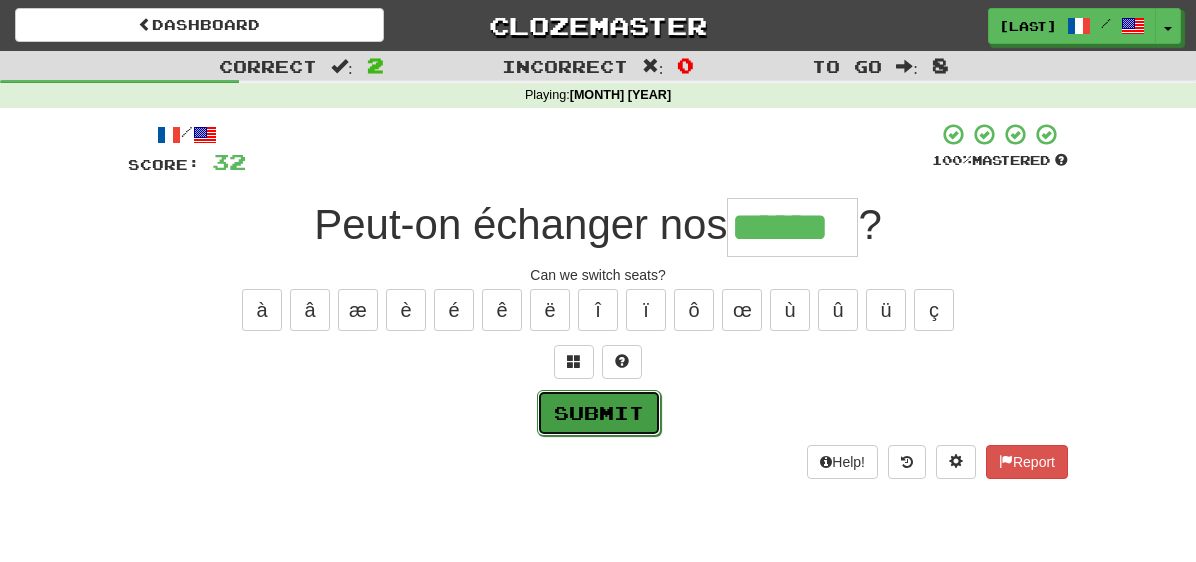 click on "Submit" at bounding box center [599, 413] 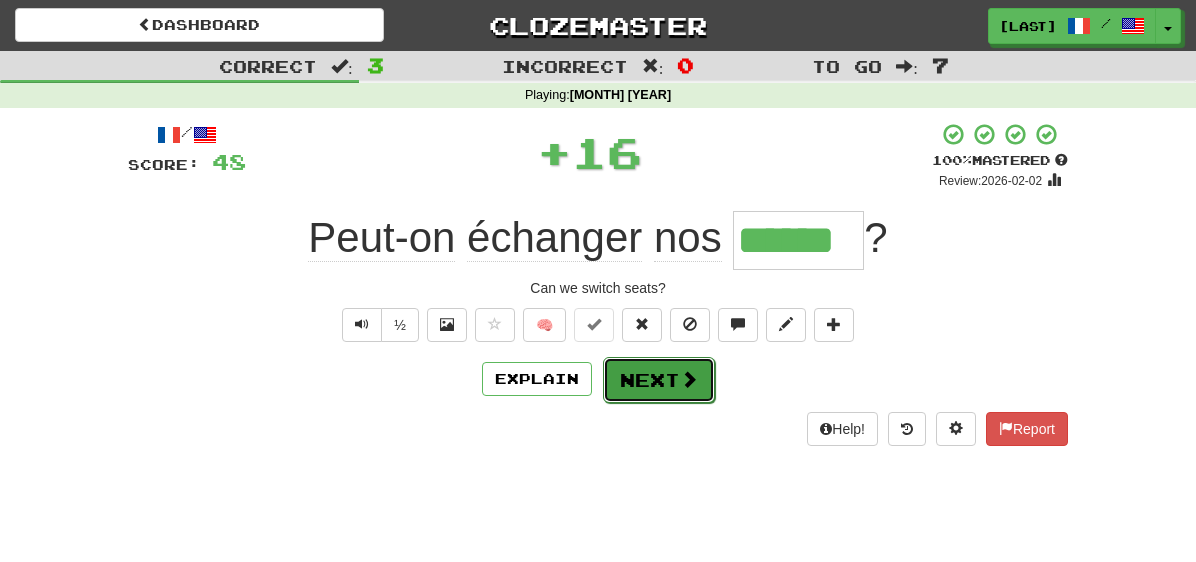 click on "Next" at bounding box center [659, 380] 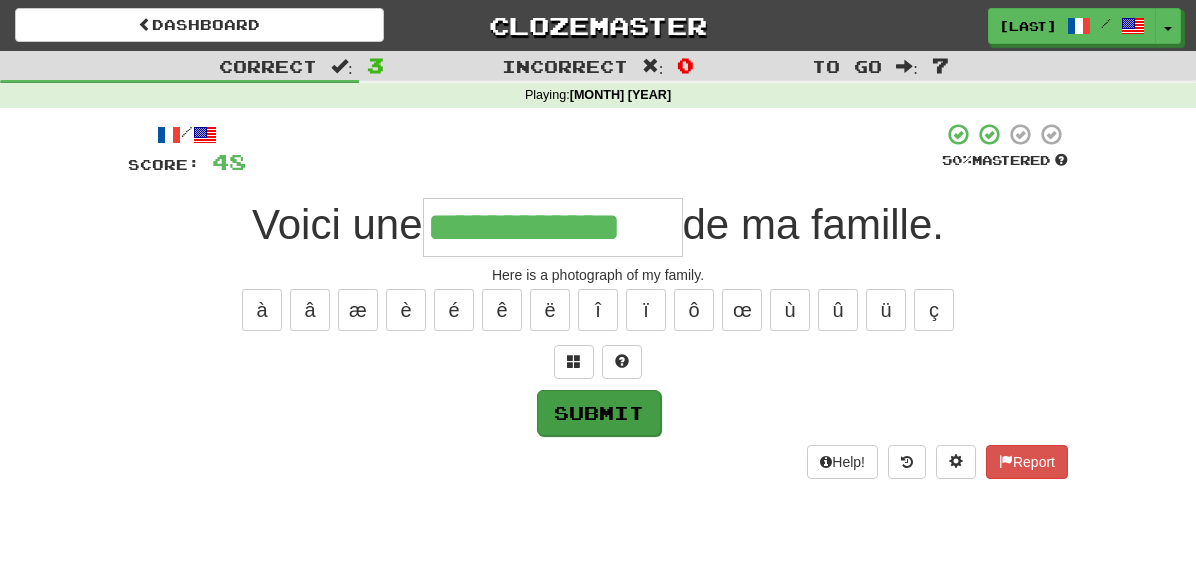 type on "**********" 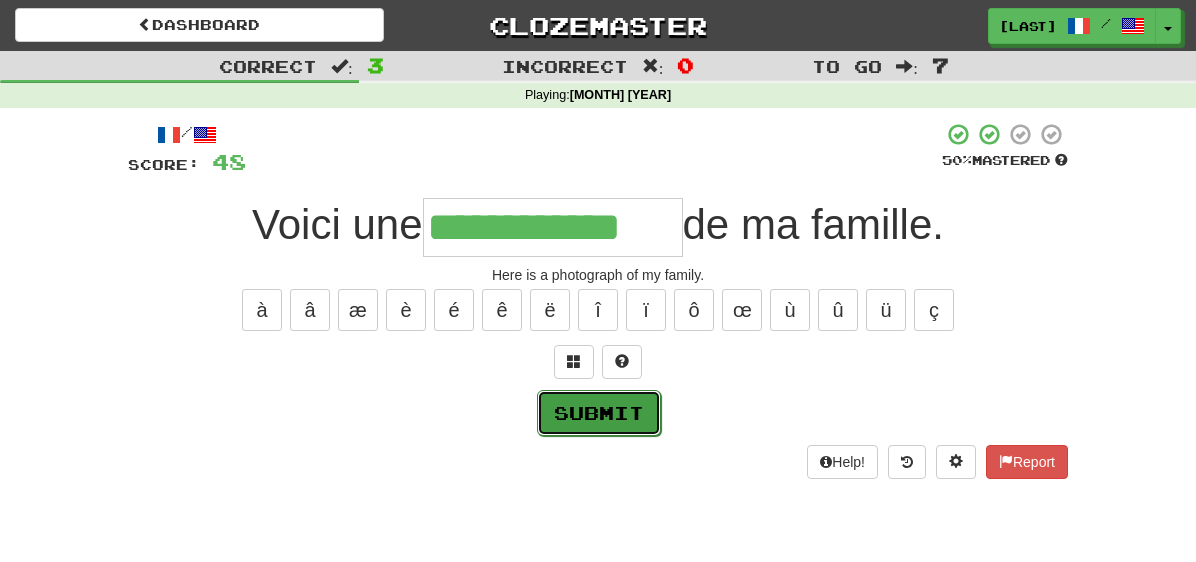 click on "Submit" at bounding box center (599, 413) 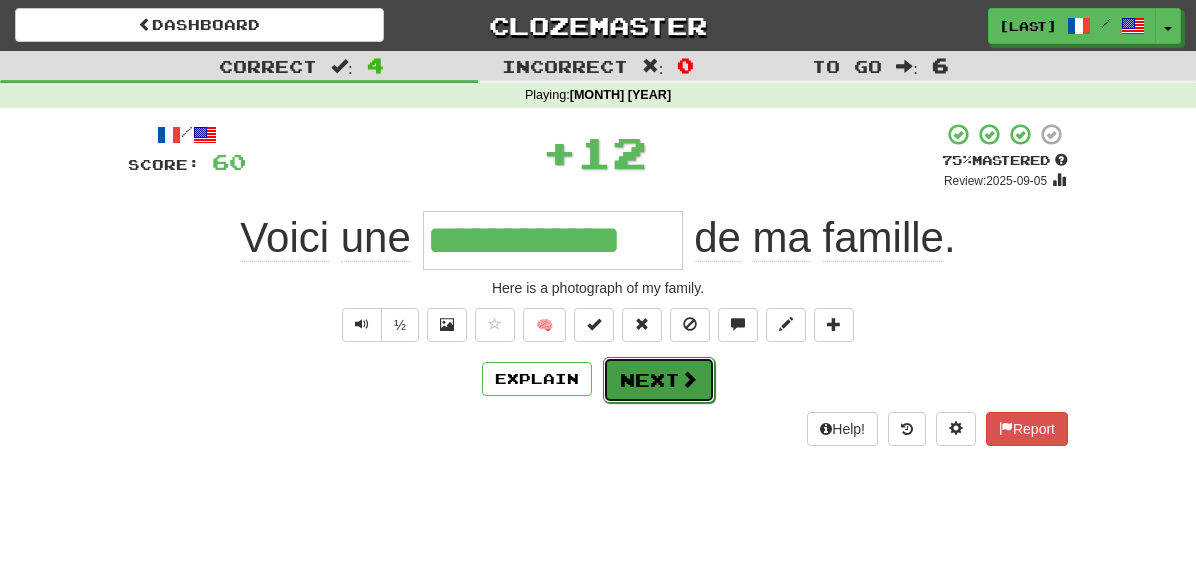 click on "Next" at bounding box center [659, 380] 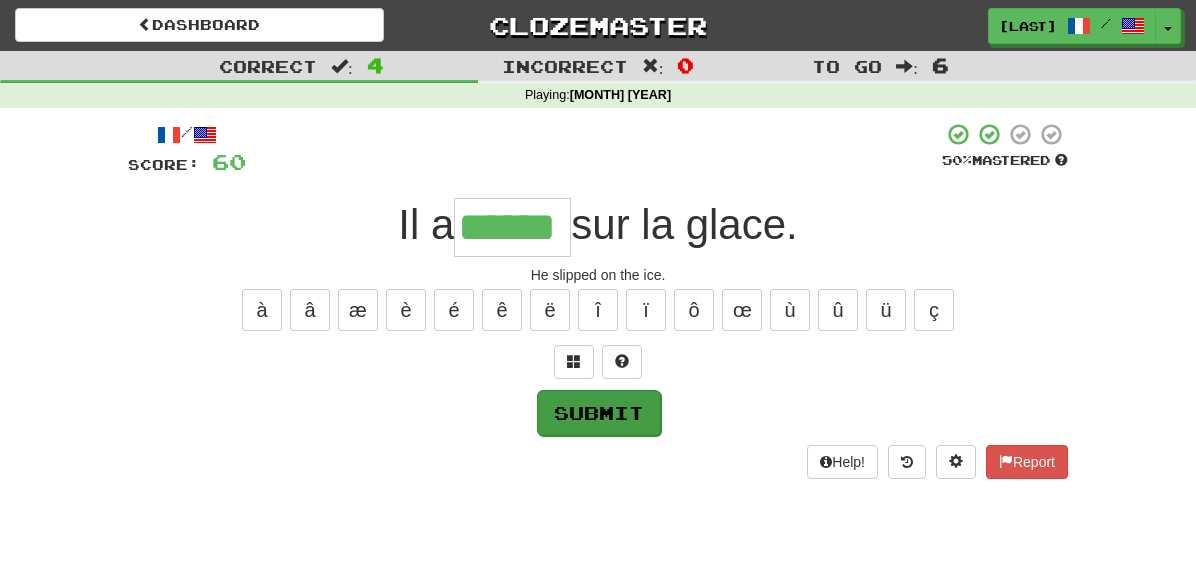 type on "******" 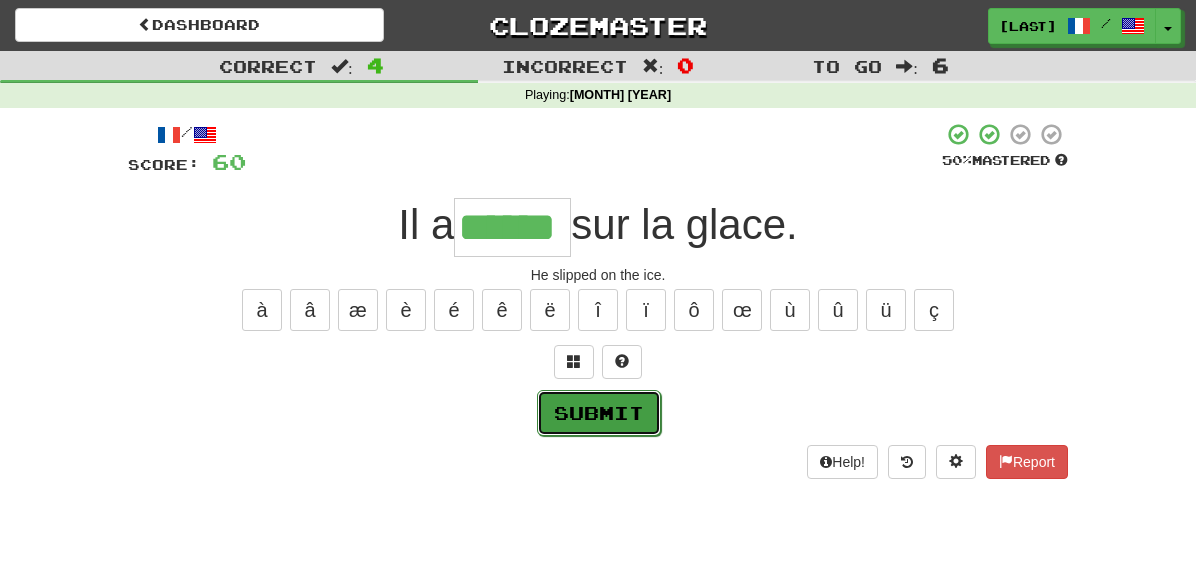 click on "Submit" at bounding box center [599, 413] 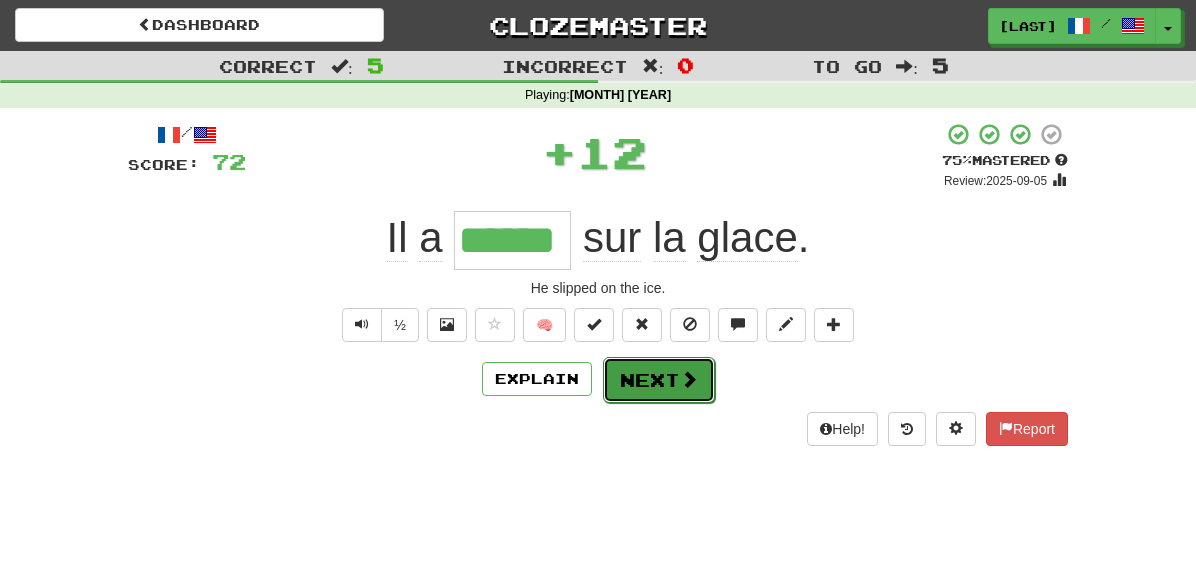 click on "Next" at bounding box center (659, 380) 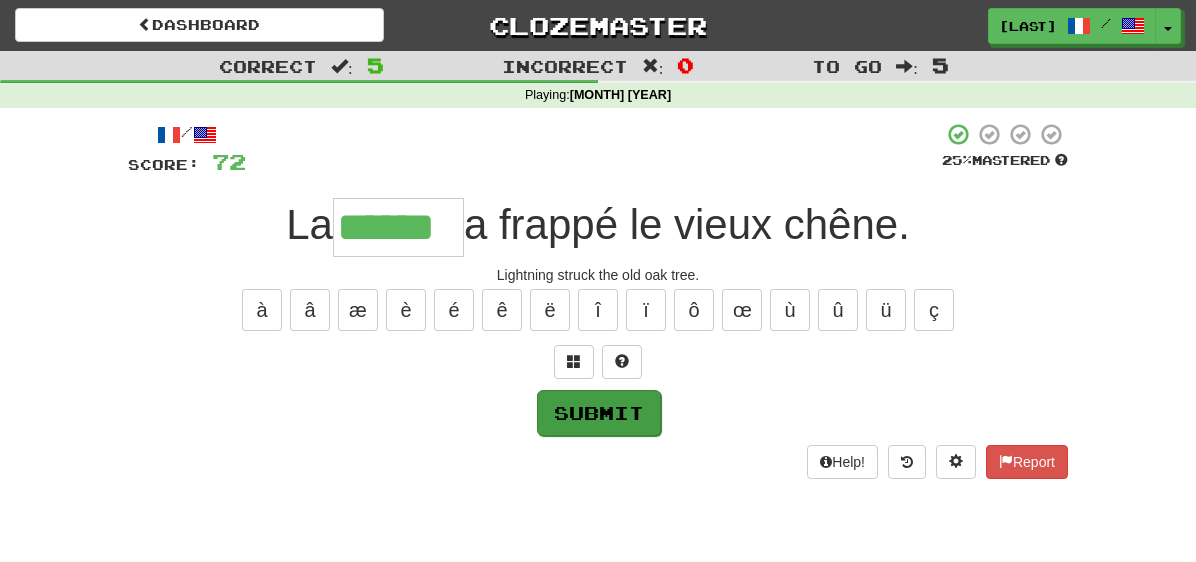 type on "******" 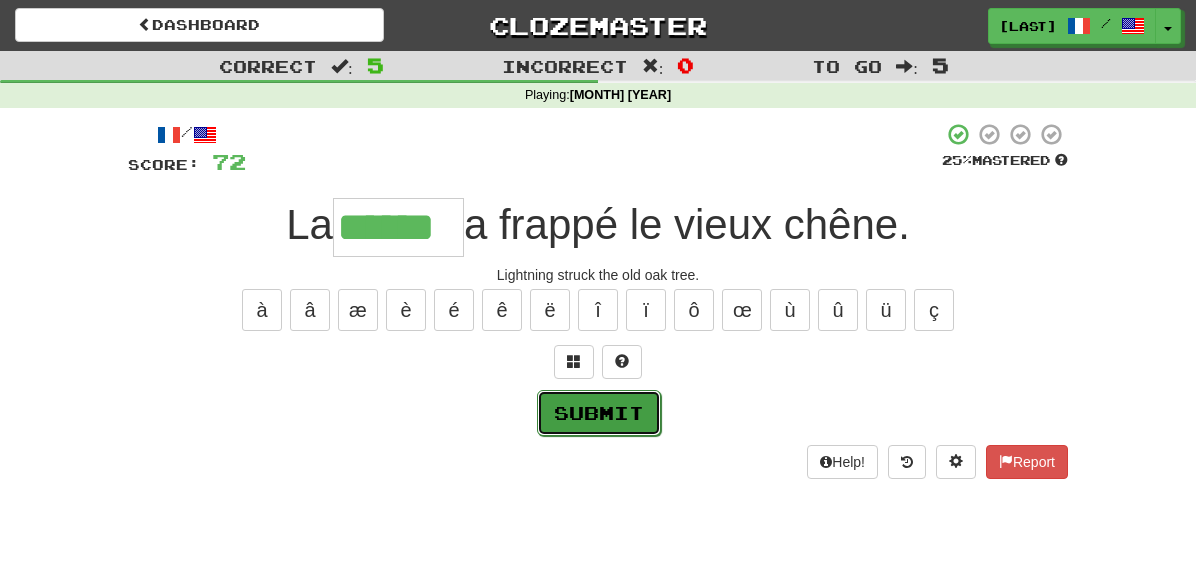 click on "Submit" at bounding box center (599, 413) 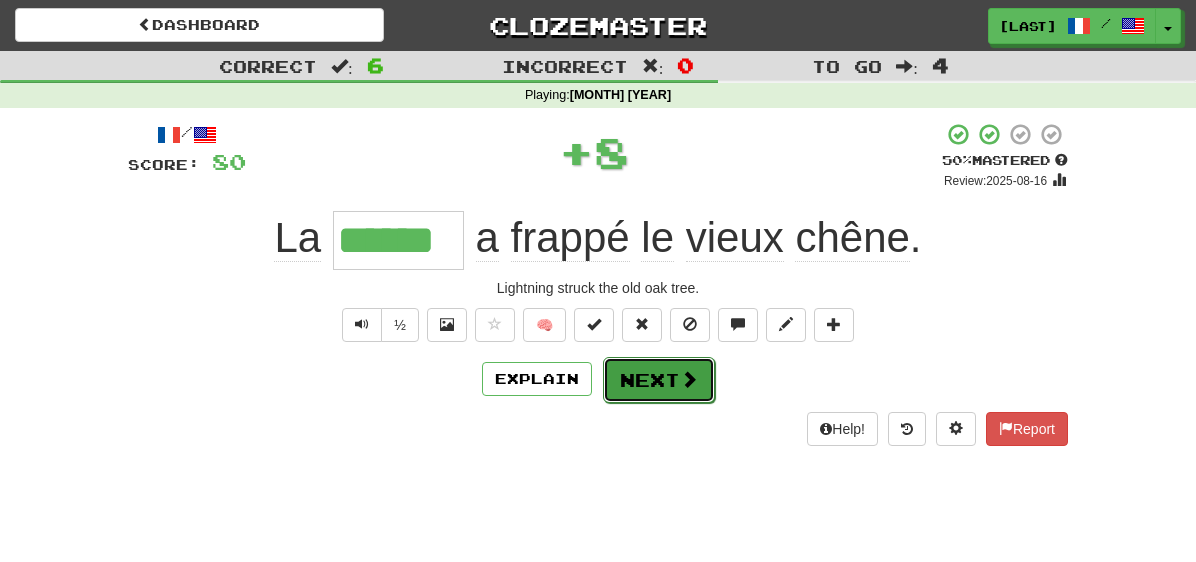 click on "Next" at bounding box center [659, 380] 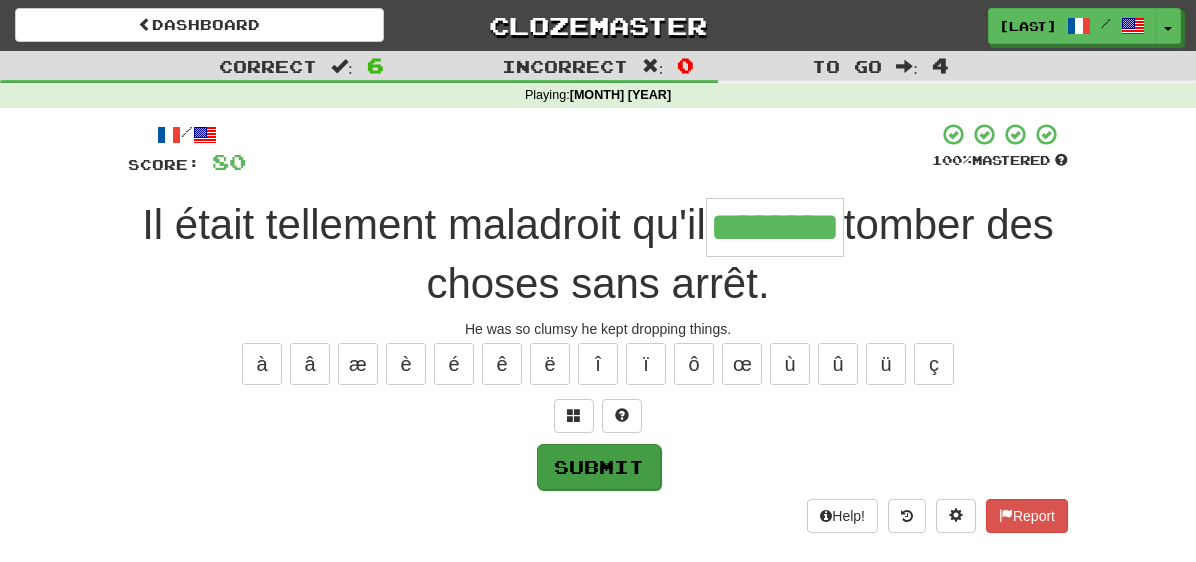 type on "********" 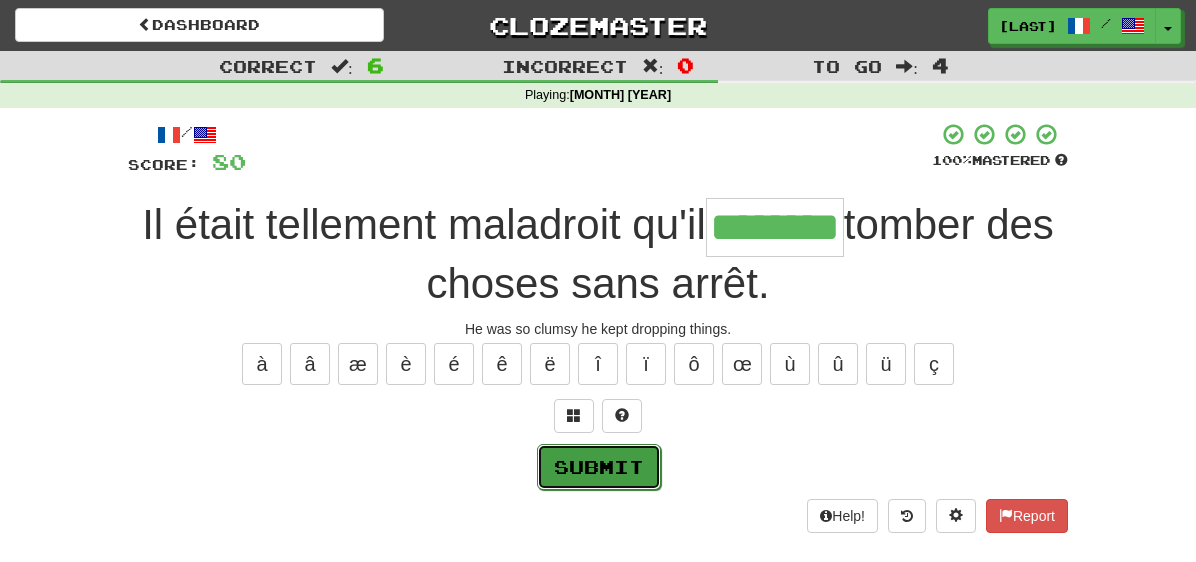 click on "Submit" at bounding box center [599, 467] 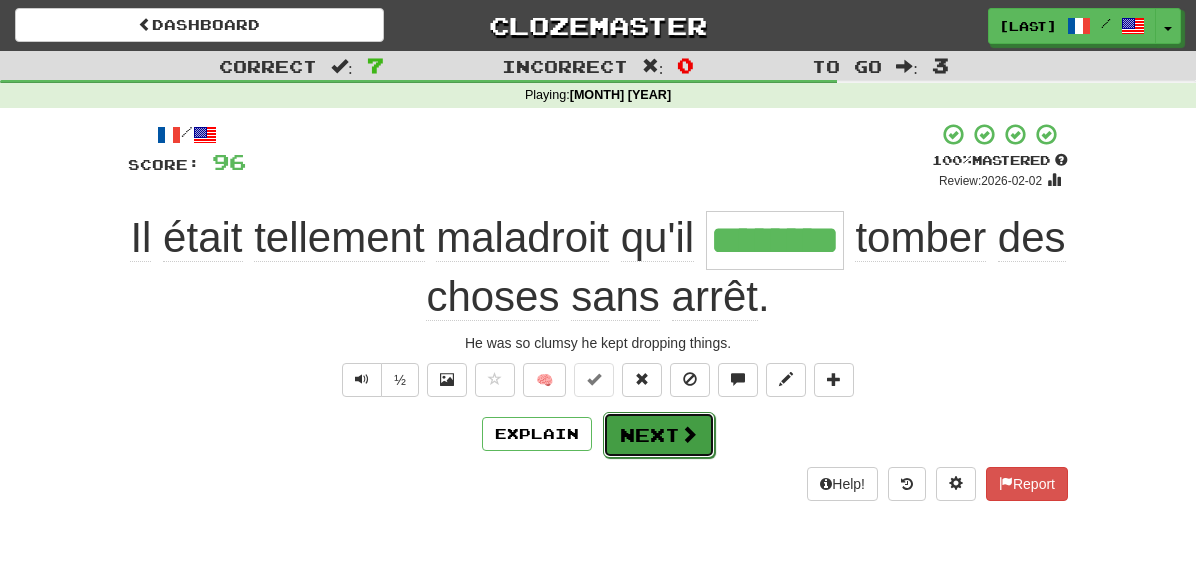 click on "Next" at bounding box center (659, 435) 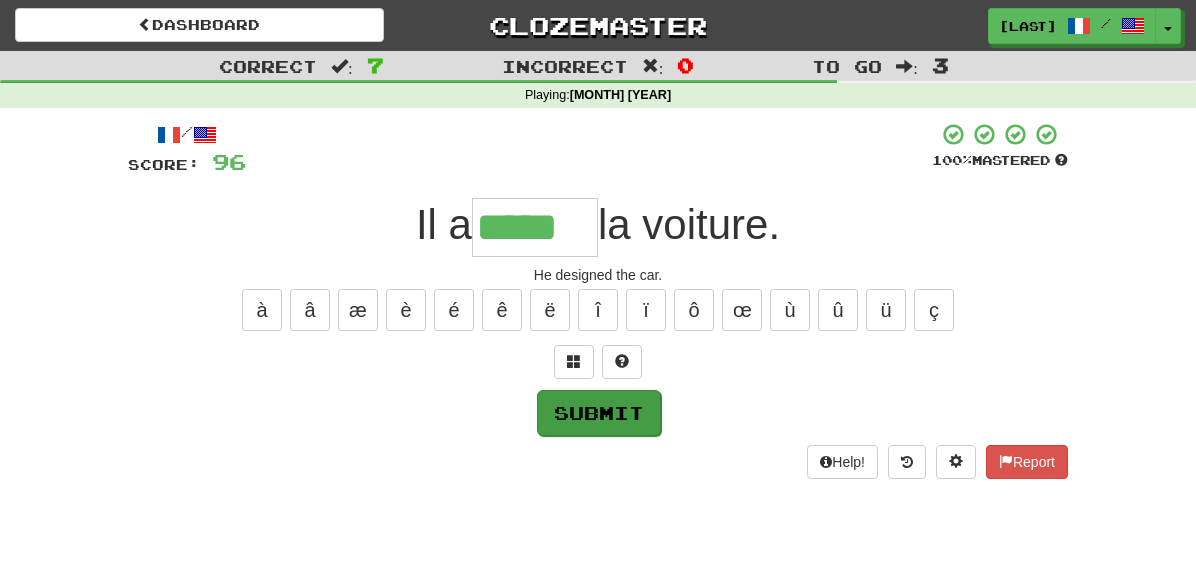 type on "*****" 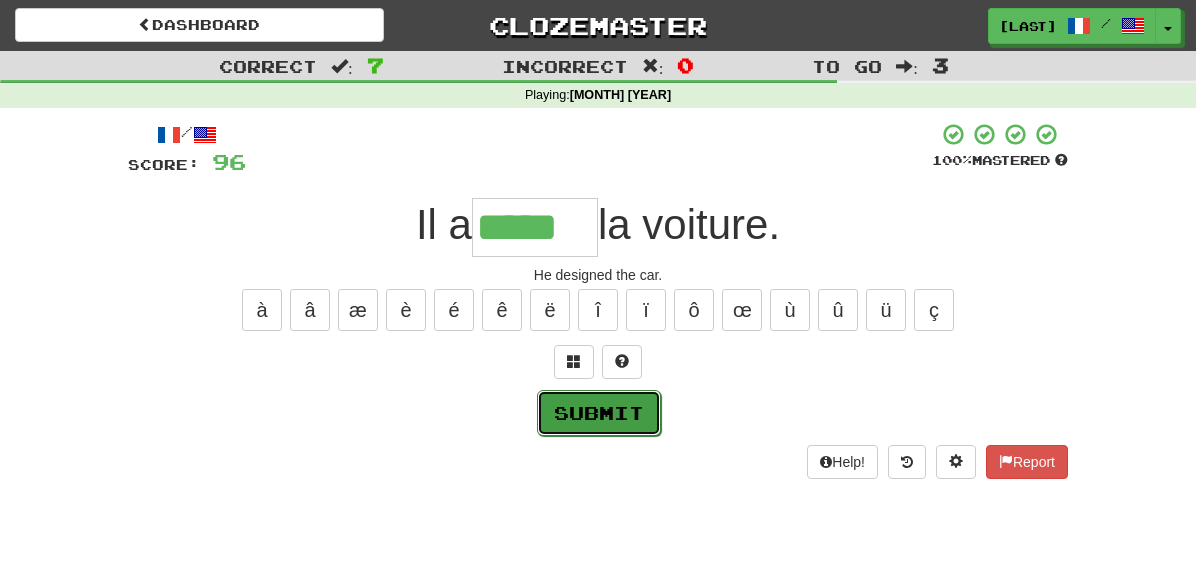 click on "Submit" at bounding box center (599, 413) 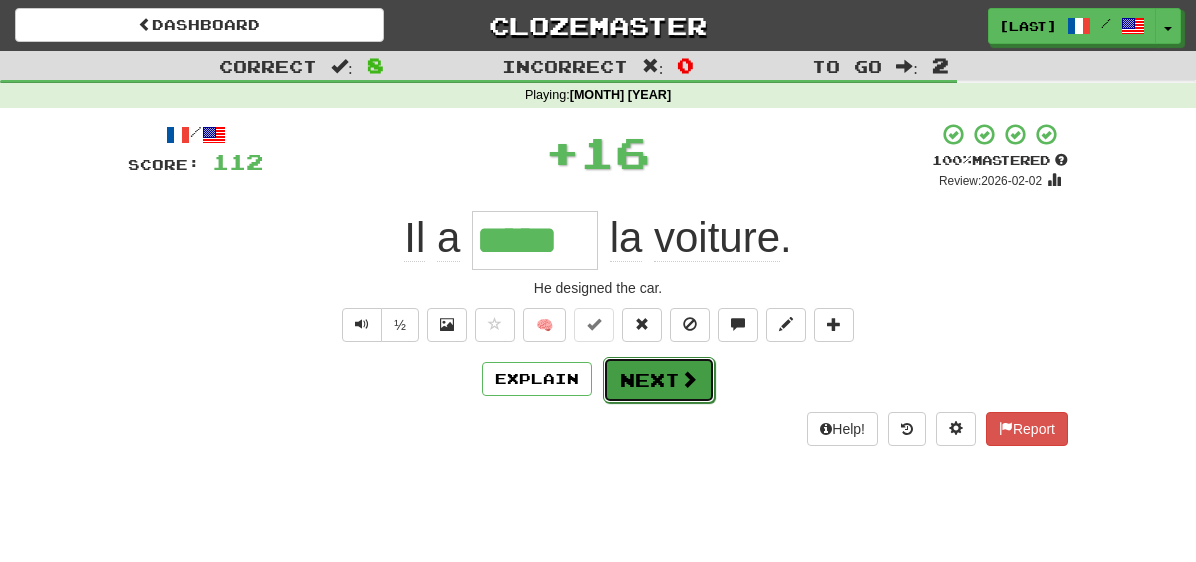 click on "Next" at bounding box center (659, 380) 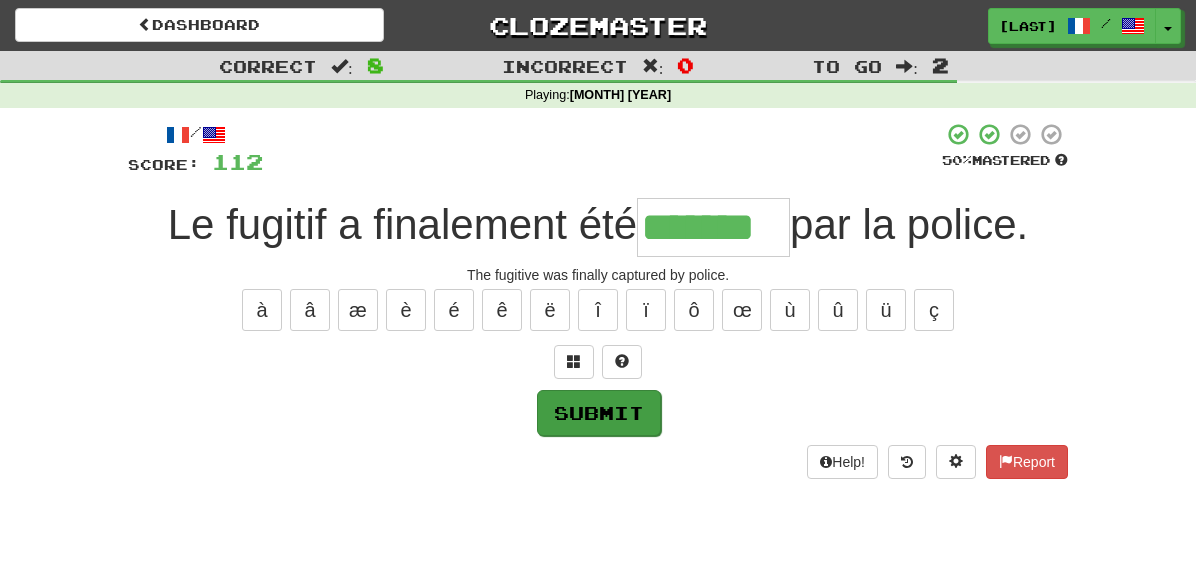 type on "*******" 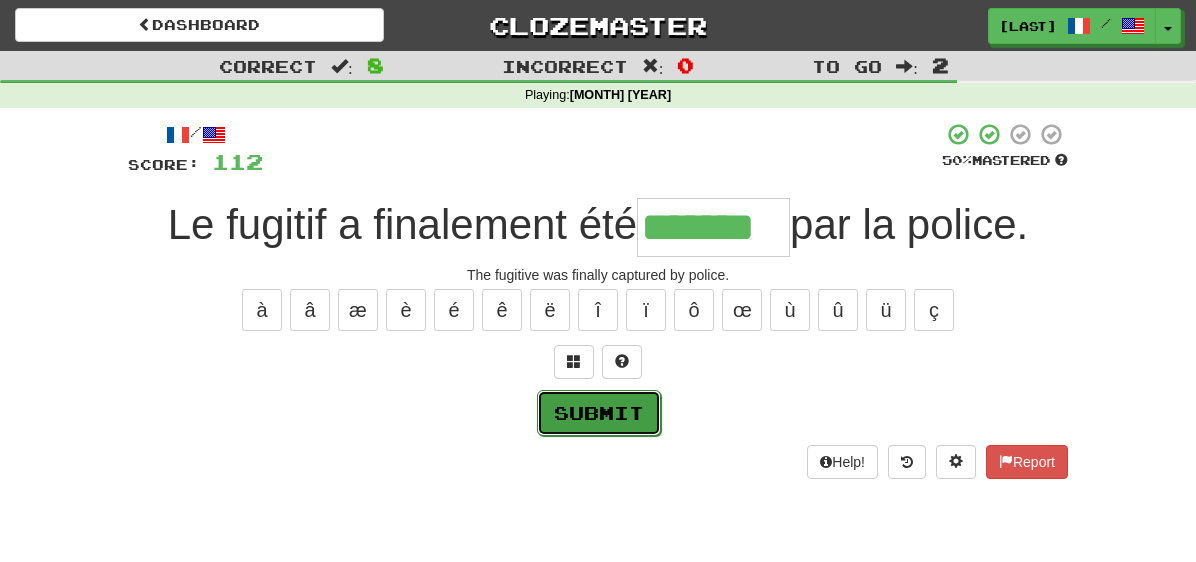 click on "Submit" at bounding box center (599, 413) 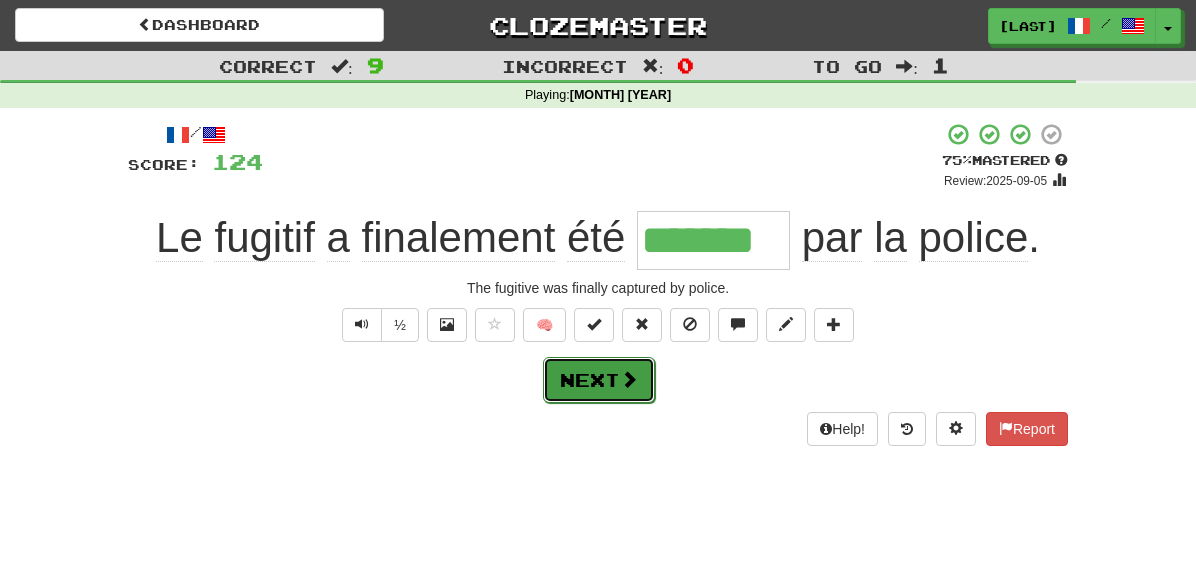 click at bounding box center (629, 379) 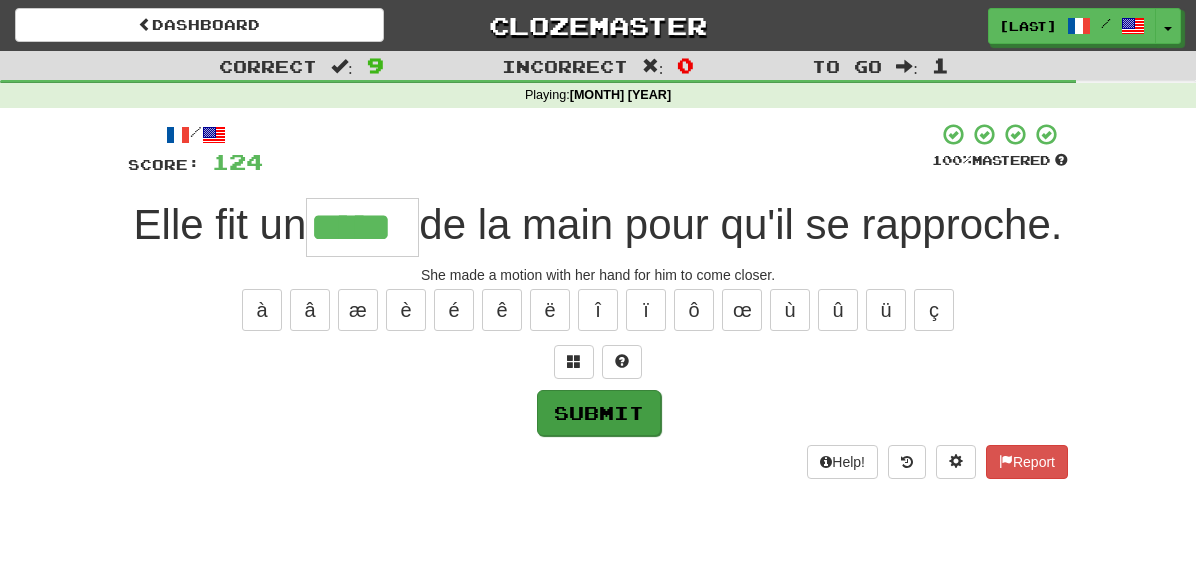 type on "*****" 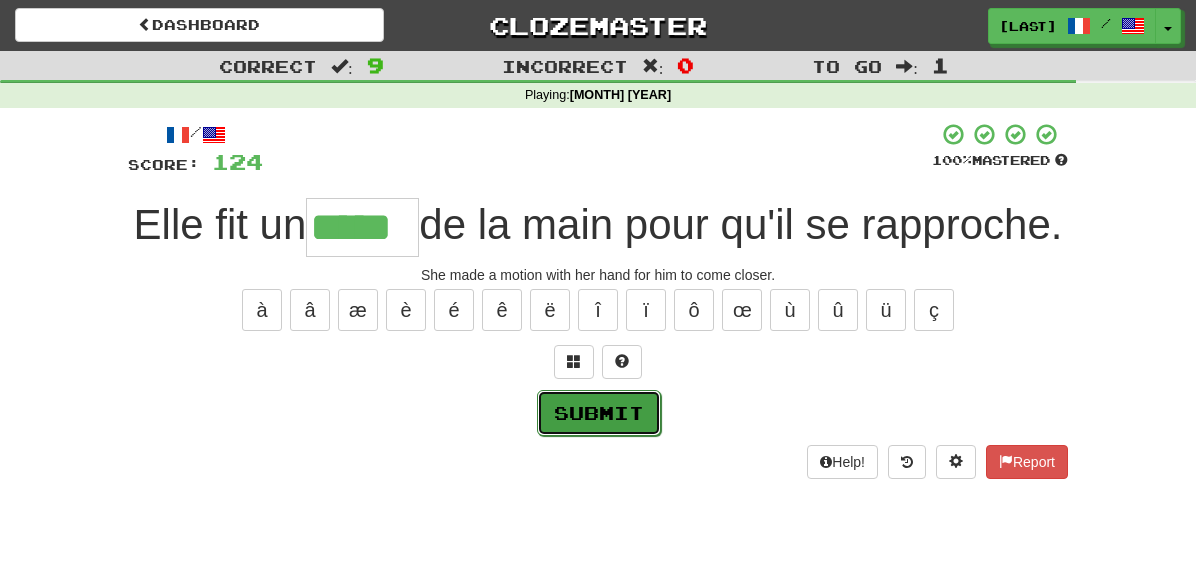 click on "Submit" at bounding box center (599, 413) 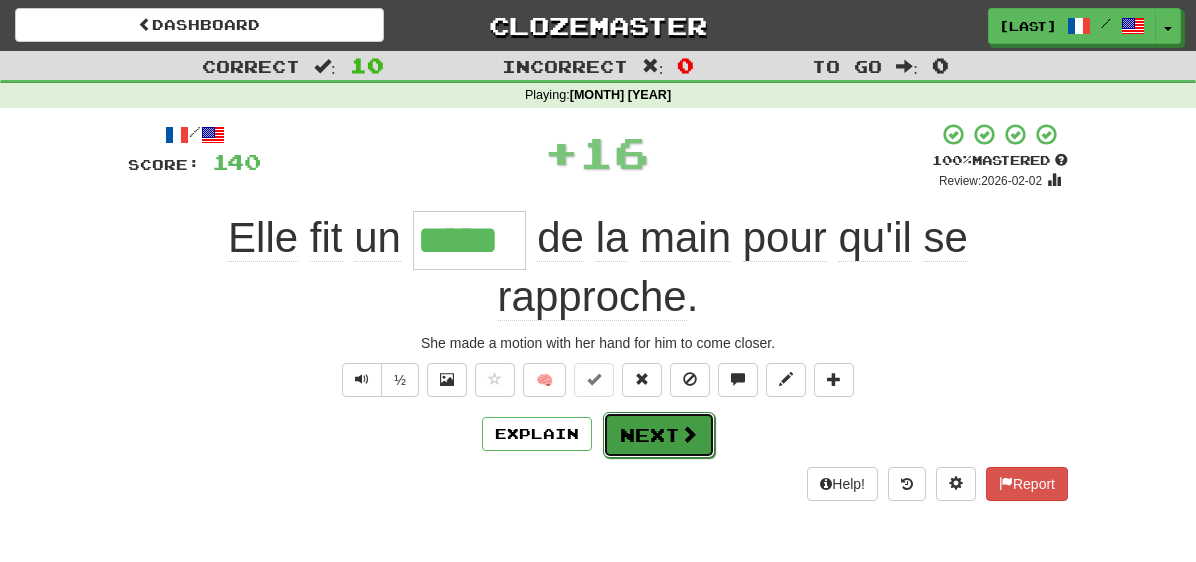 click on "Next" at bounding box center (659, 435) 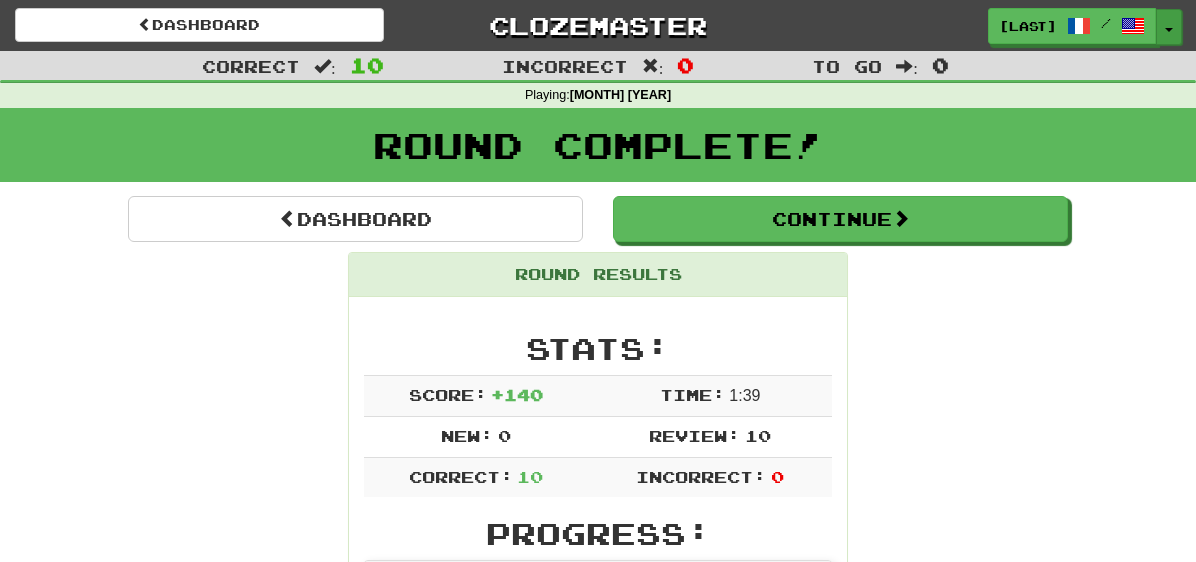 click on "Toggle Dropdown" at bounding box center (1169, 27) 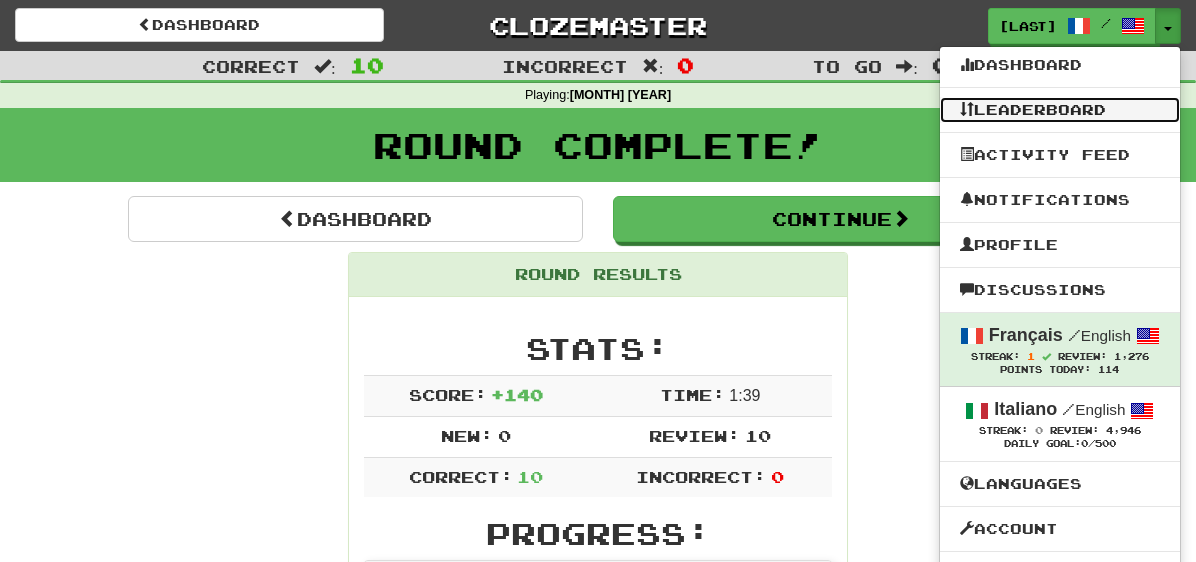 click on "Leaderboard" at bounding box center (1060, 110) 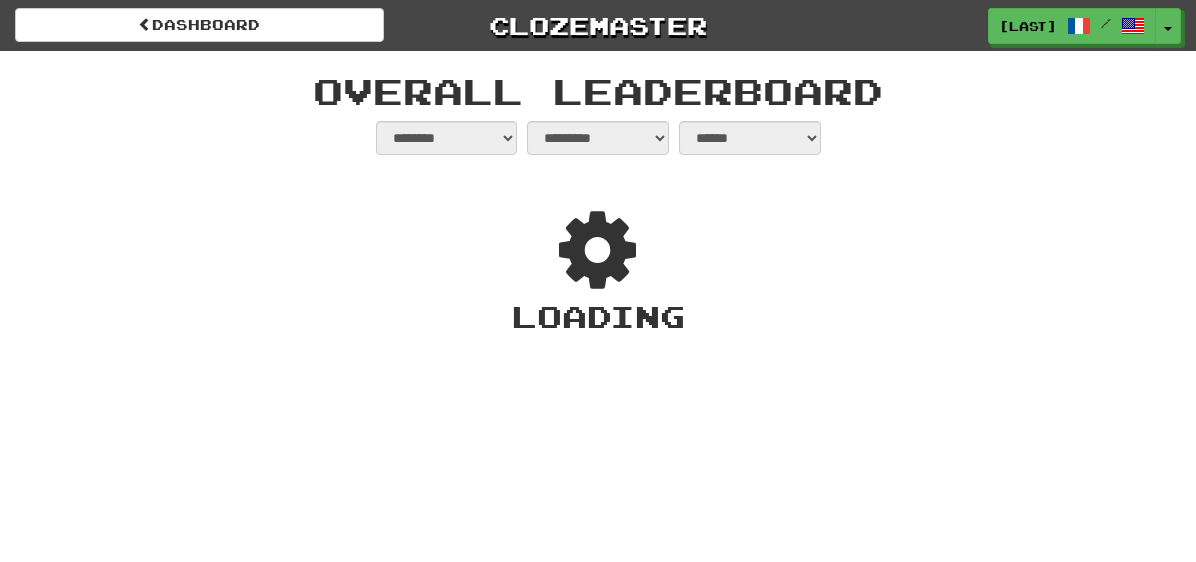 select on "**********" 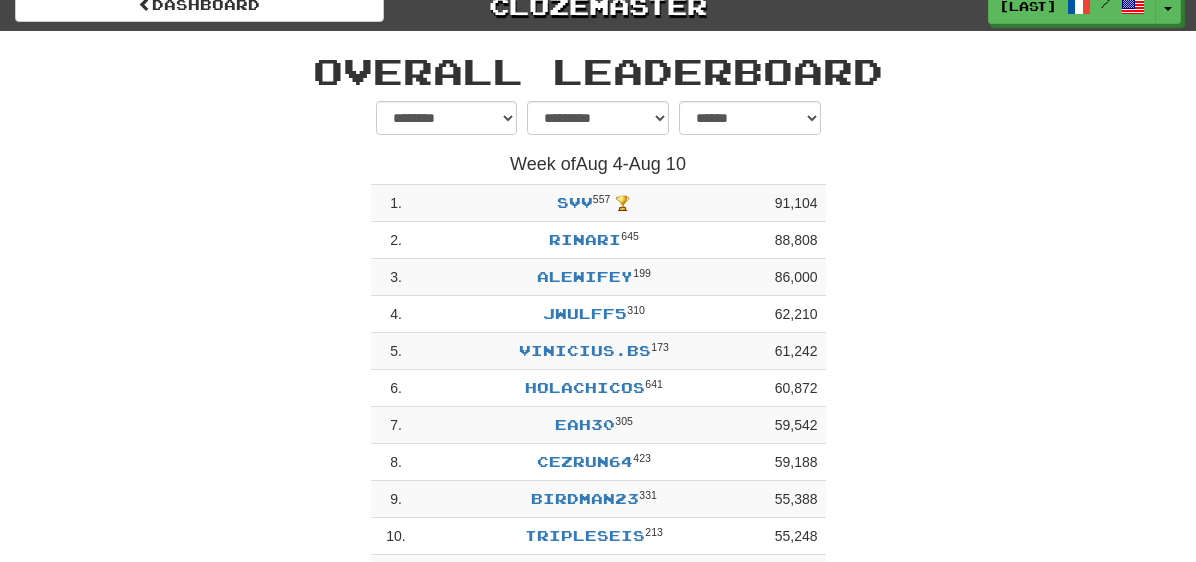 scroll, scrollTop: 0, scrollLeft: 0, axis: both 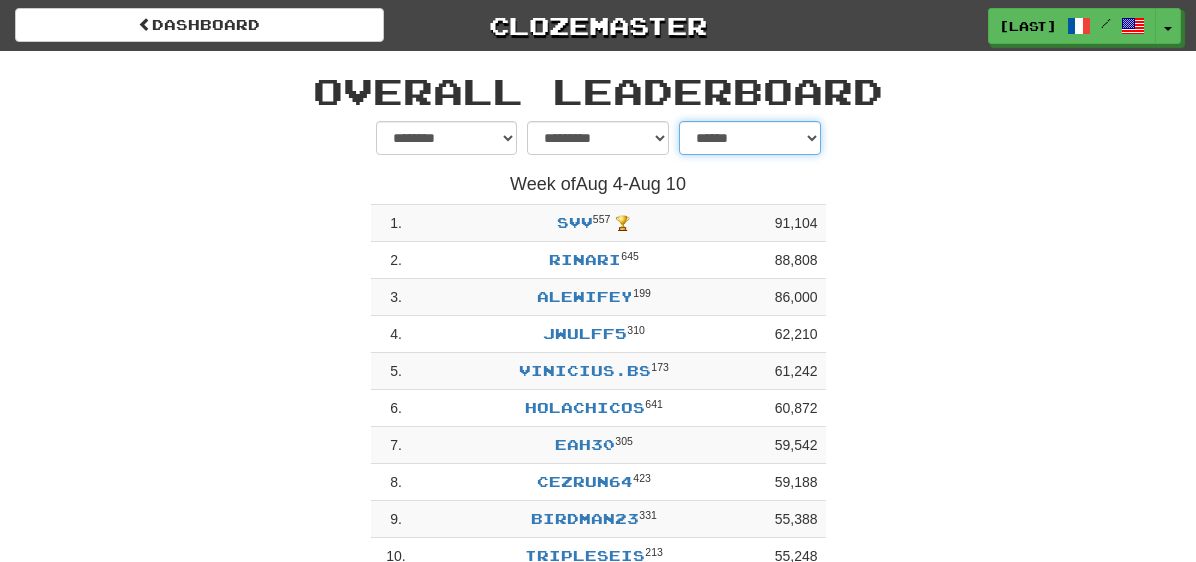 click on "**********" at bounding box center (750, 138) 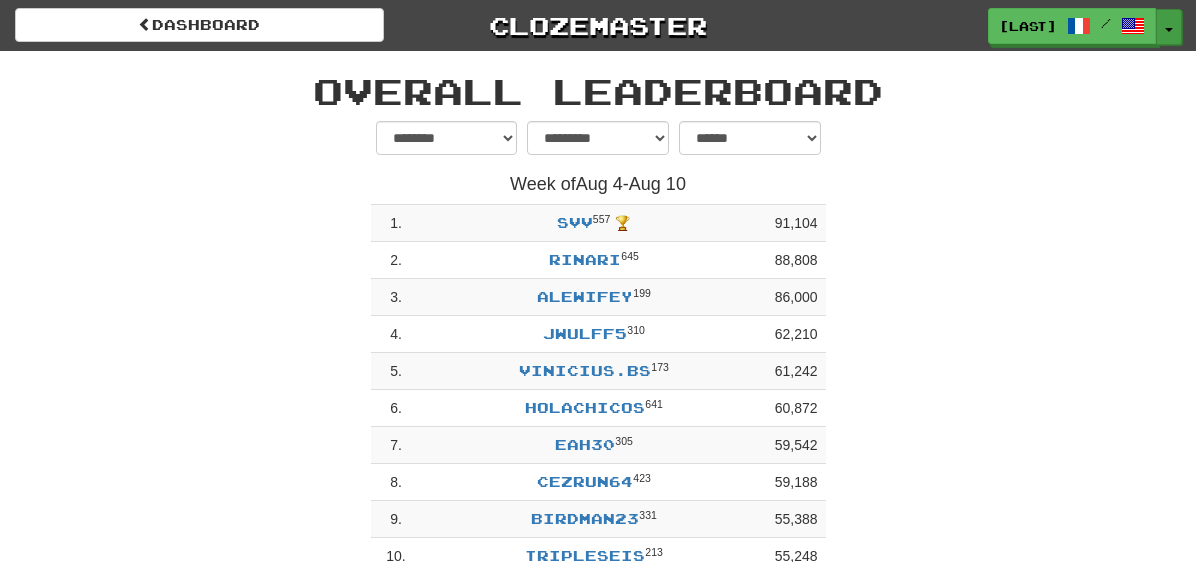 click on "Toggle Dropdown" at bounding box center (1169, 27) 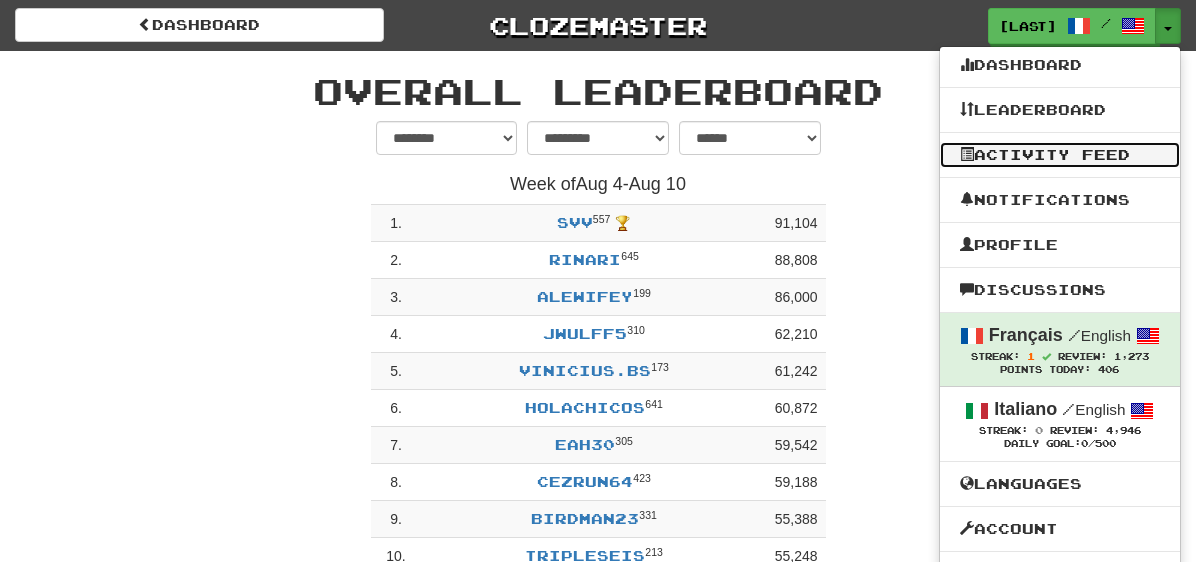 click on "Activity Feed" at bounding box center (1060, 155) 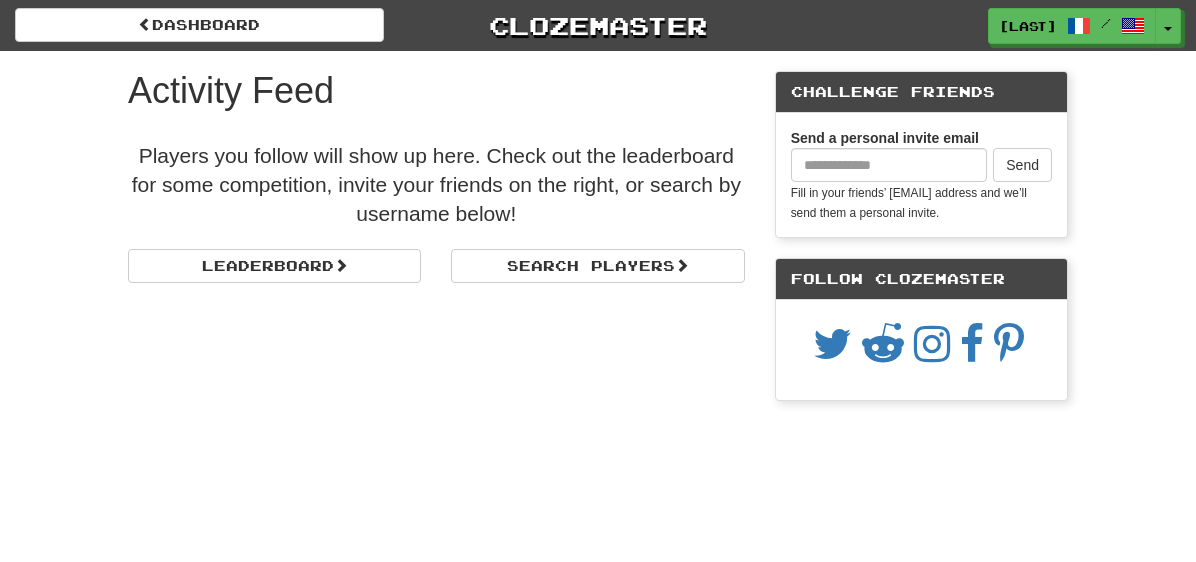 scroll, scrollTop: 0, scrollLeft: 0, axis: both 